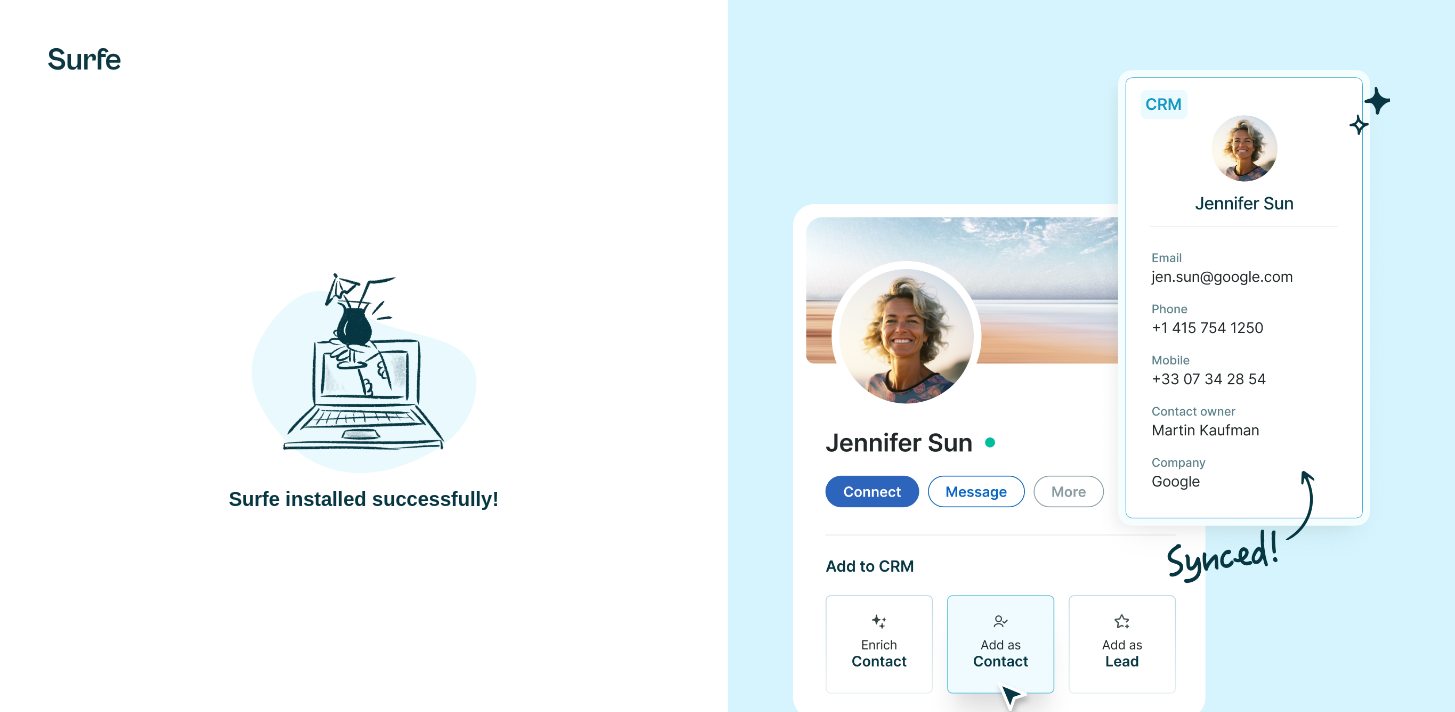 scroll, scrollTop: 0, scrollLeft: 0, axis: both 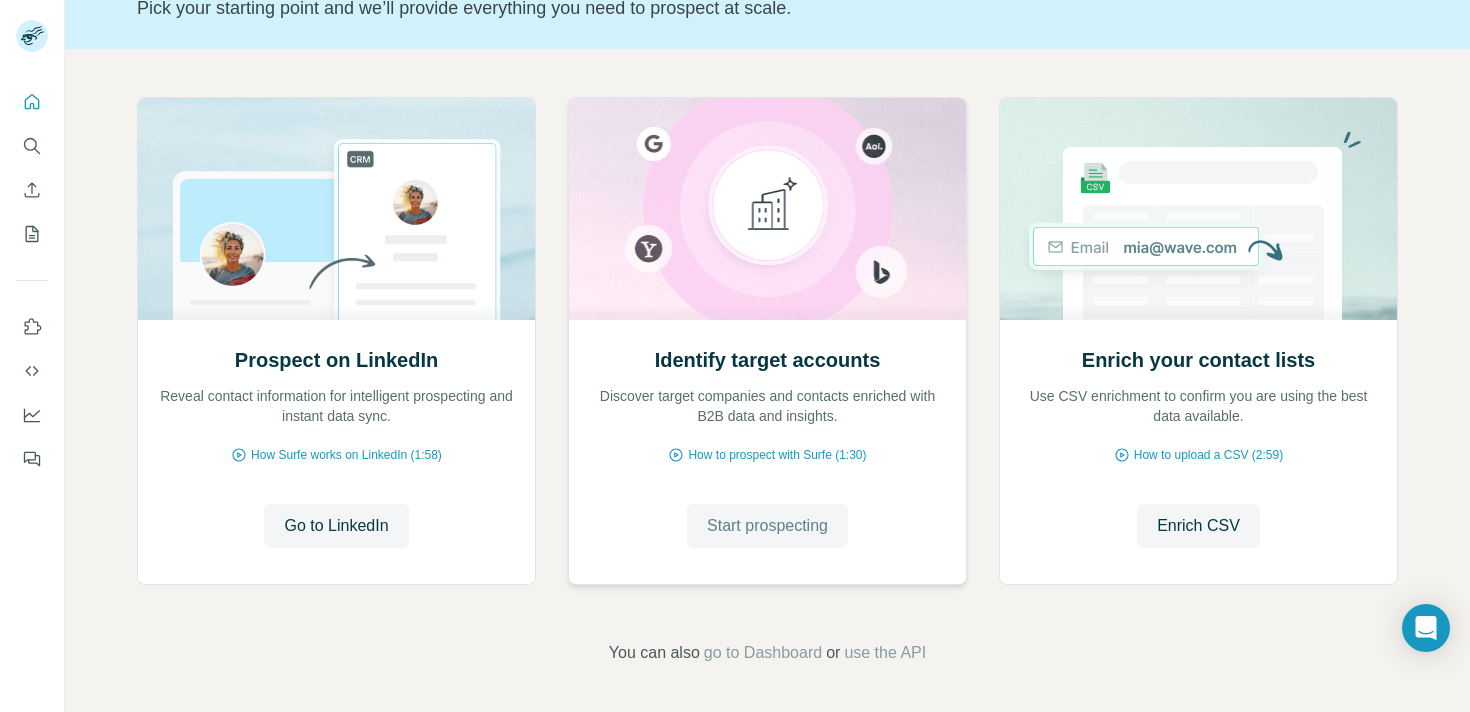 click on "Start prospecting" at bounding box center (767, 526) 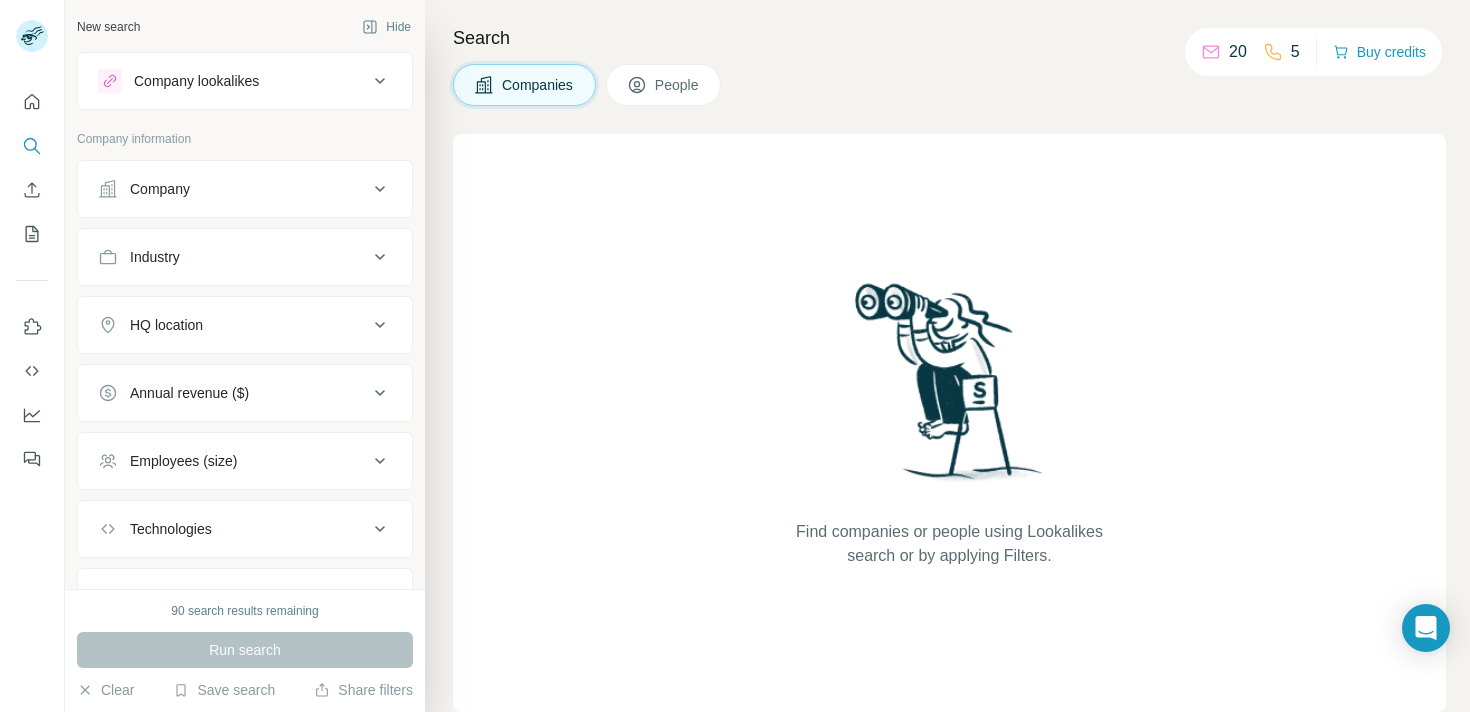 click on "Company lookalikes" at bounding box center (196, 81) 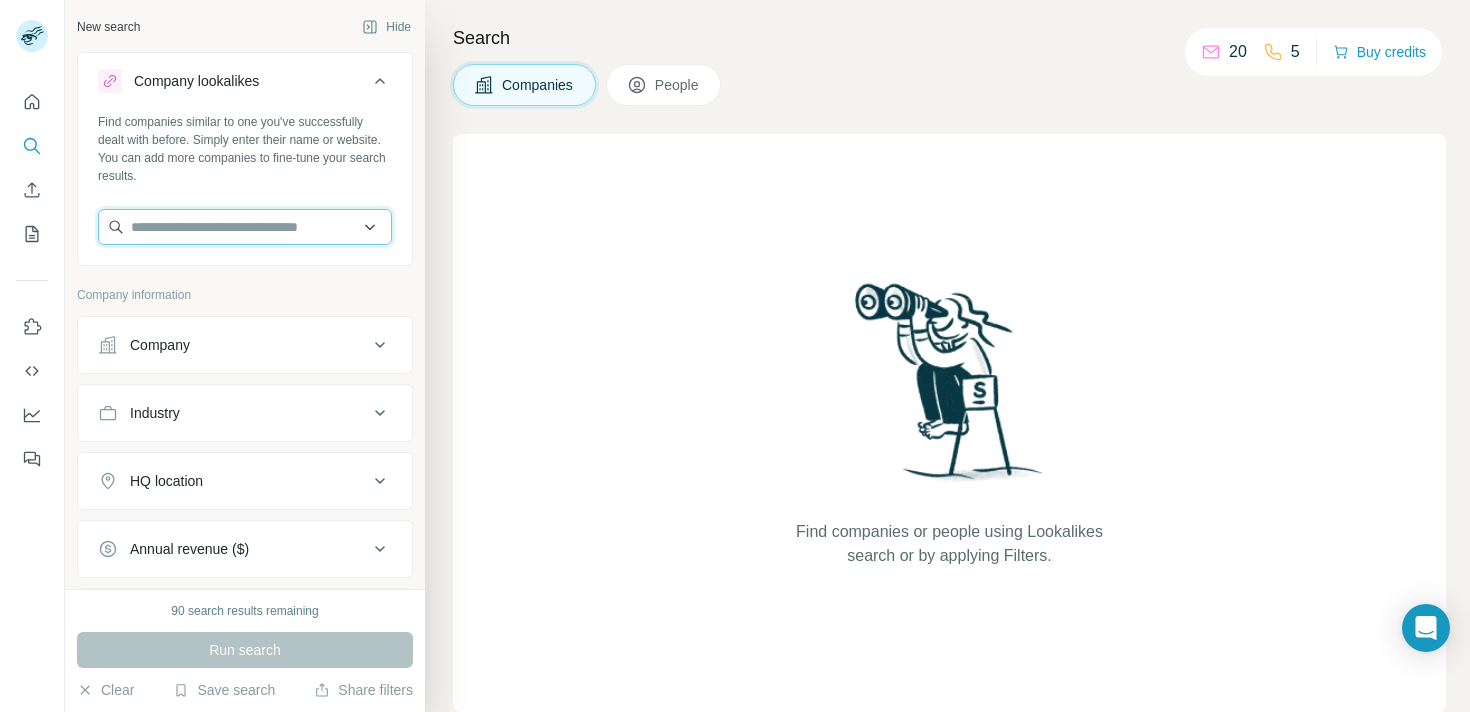click at bounding box center [245, 227] 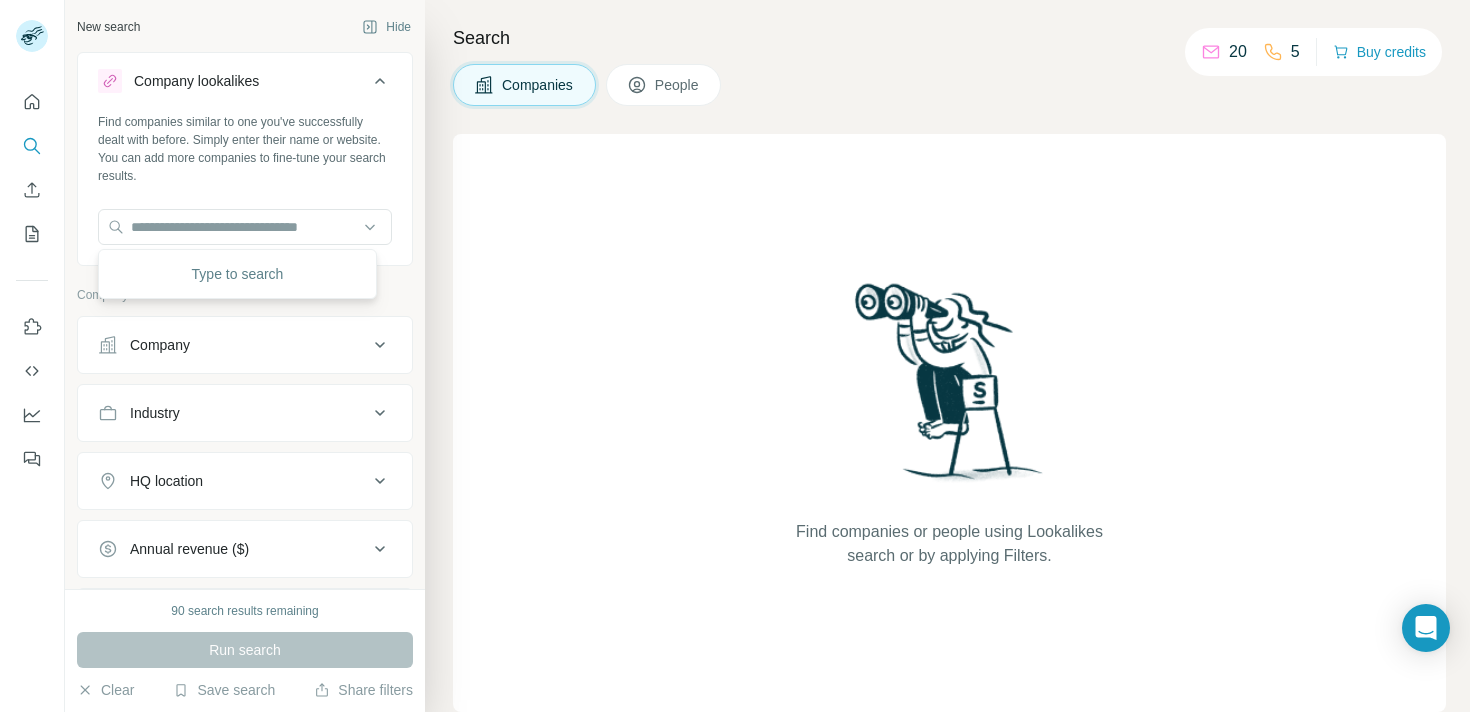 click on "Find companies similar to one you've successfully dealt with before. Simply enter their name or website. You can add more companies to fine-tune your search results." at bounding box center [245, 149] 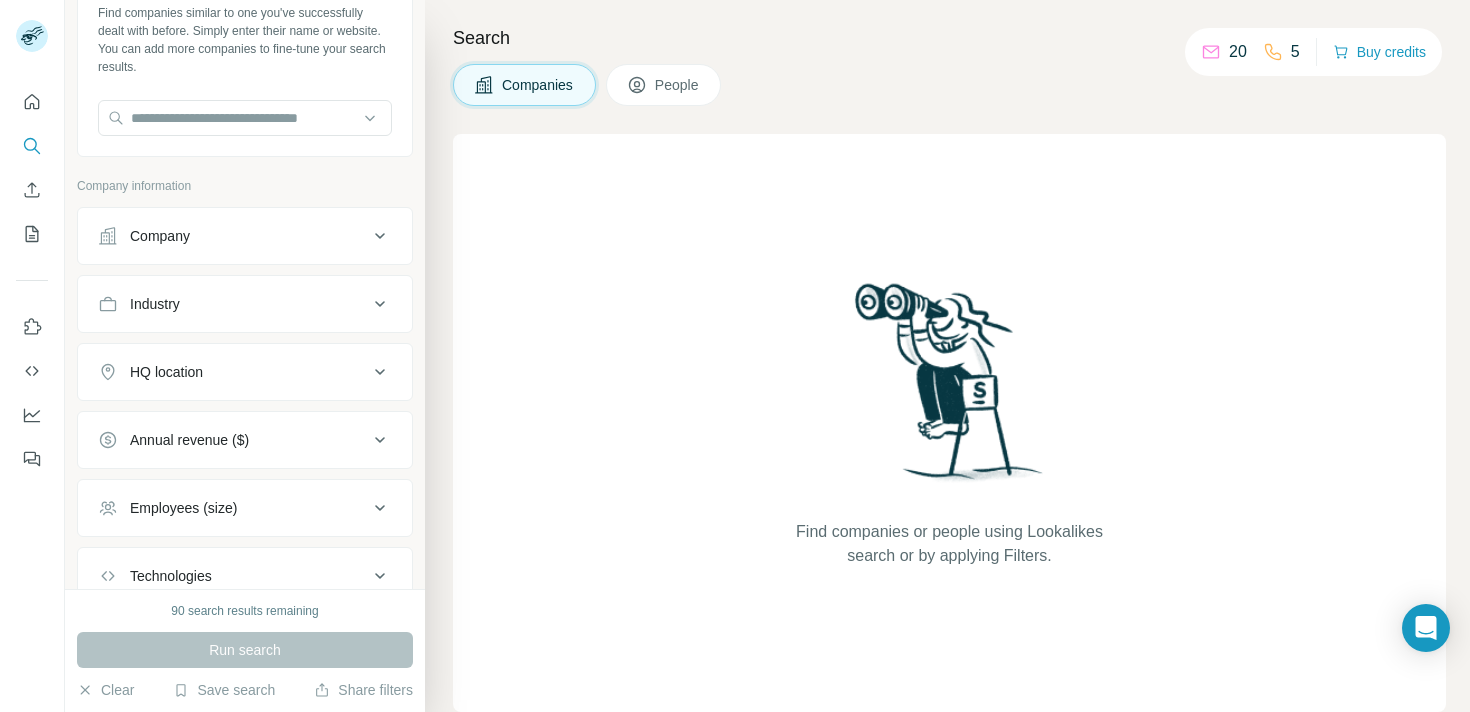scroll, scrollTop: 137, scrollLeft: 0, axis: vertical 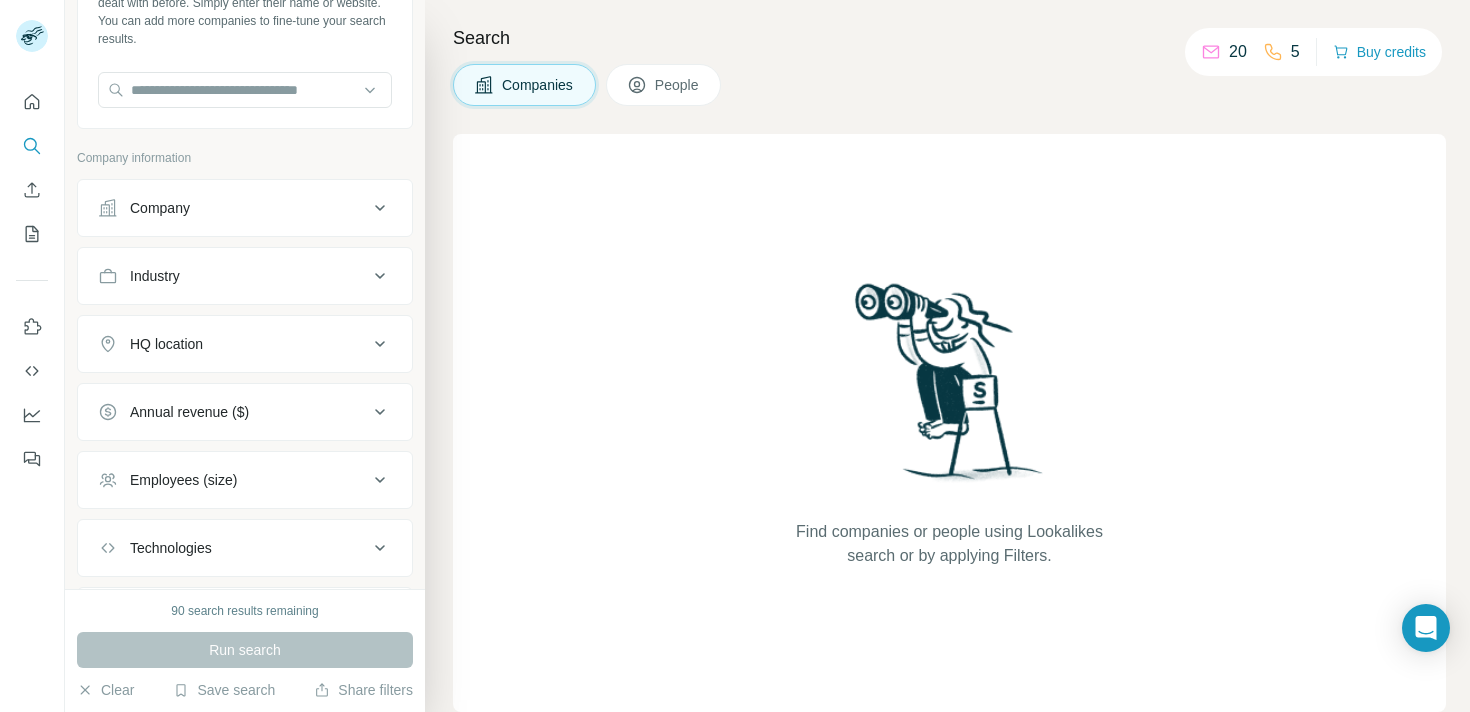 click on "Industry" at bounding box center [245, 276] 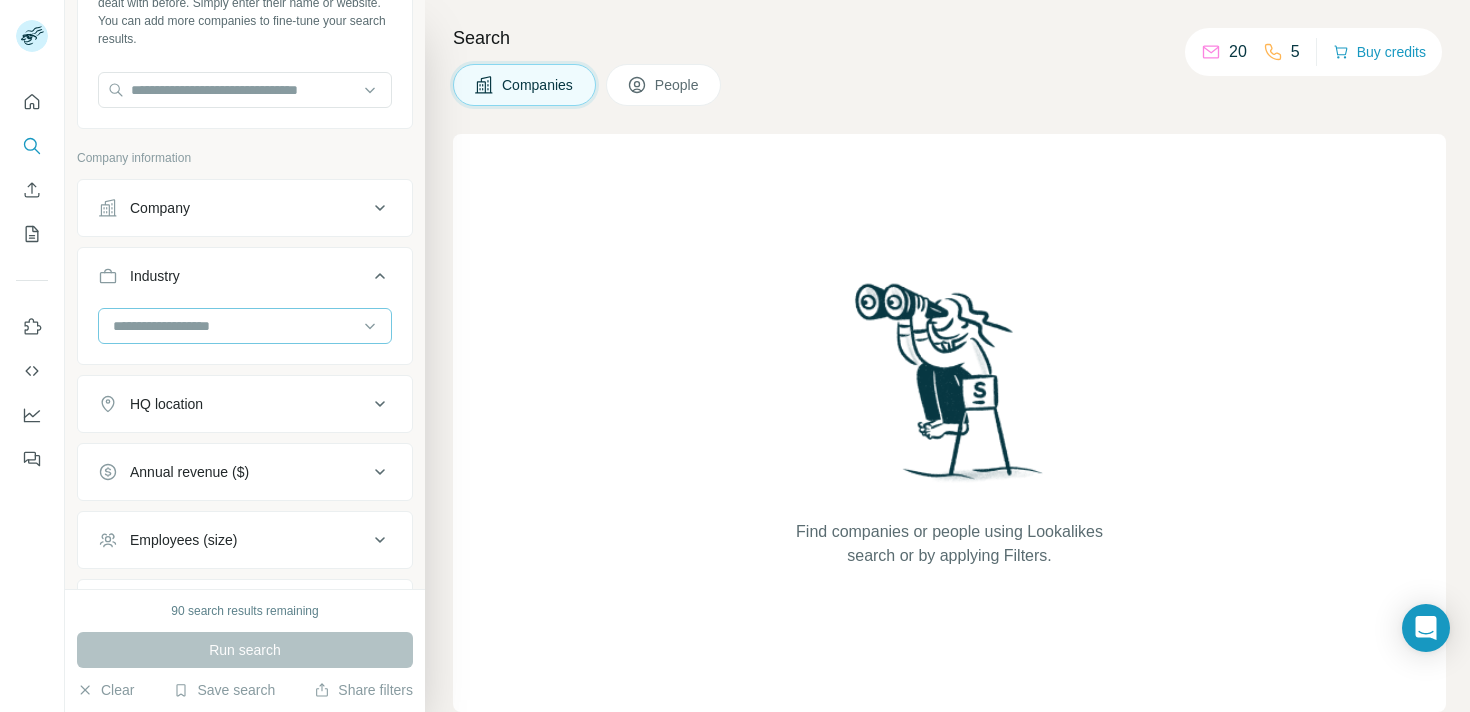 click at bounding box center (234, 326) 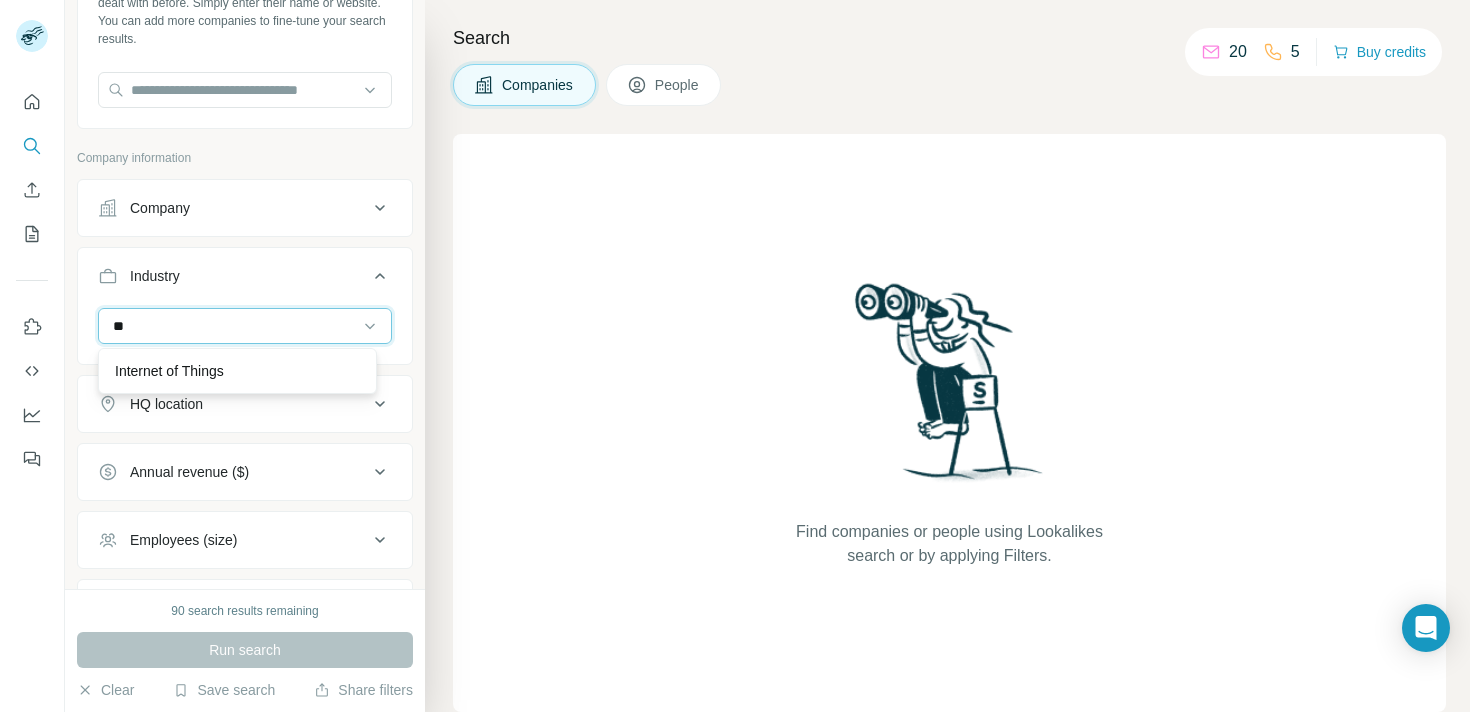 scroll, scrollTop: 0, scrollLeft: 0, axis: both 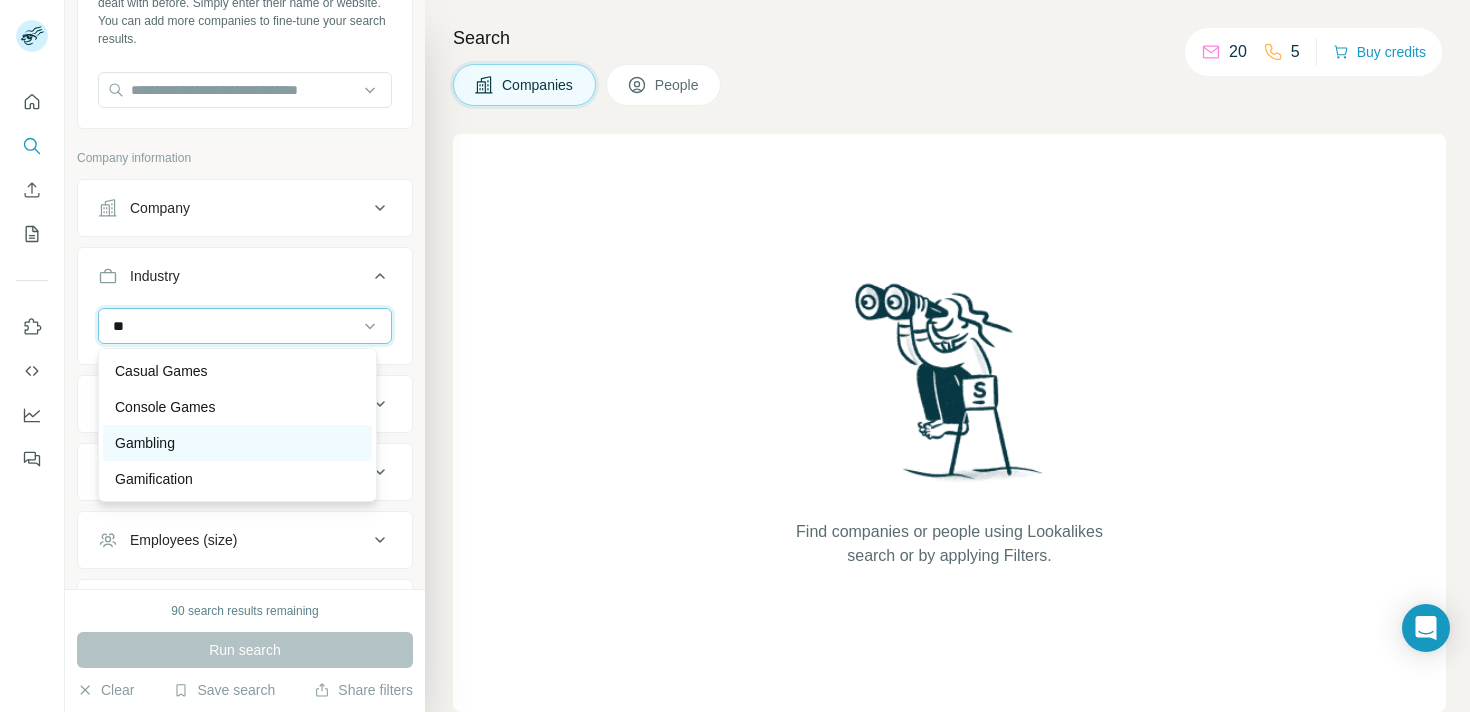 type on "**" 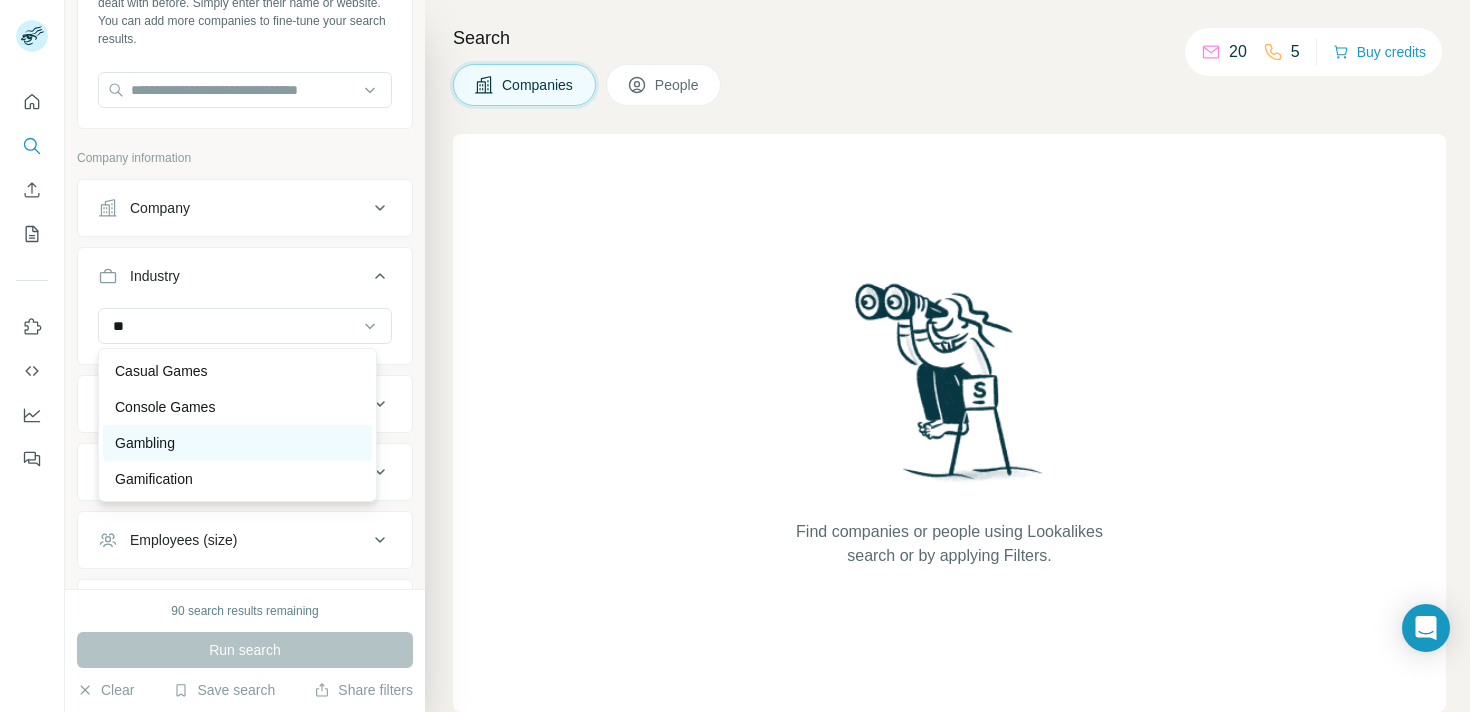 click on "Gambling" at bounding box center (145, 443) 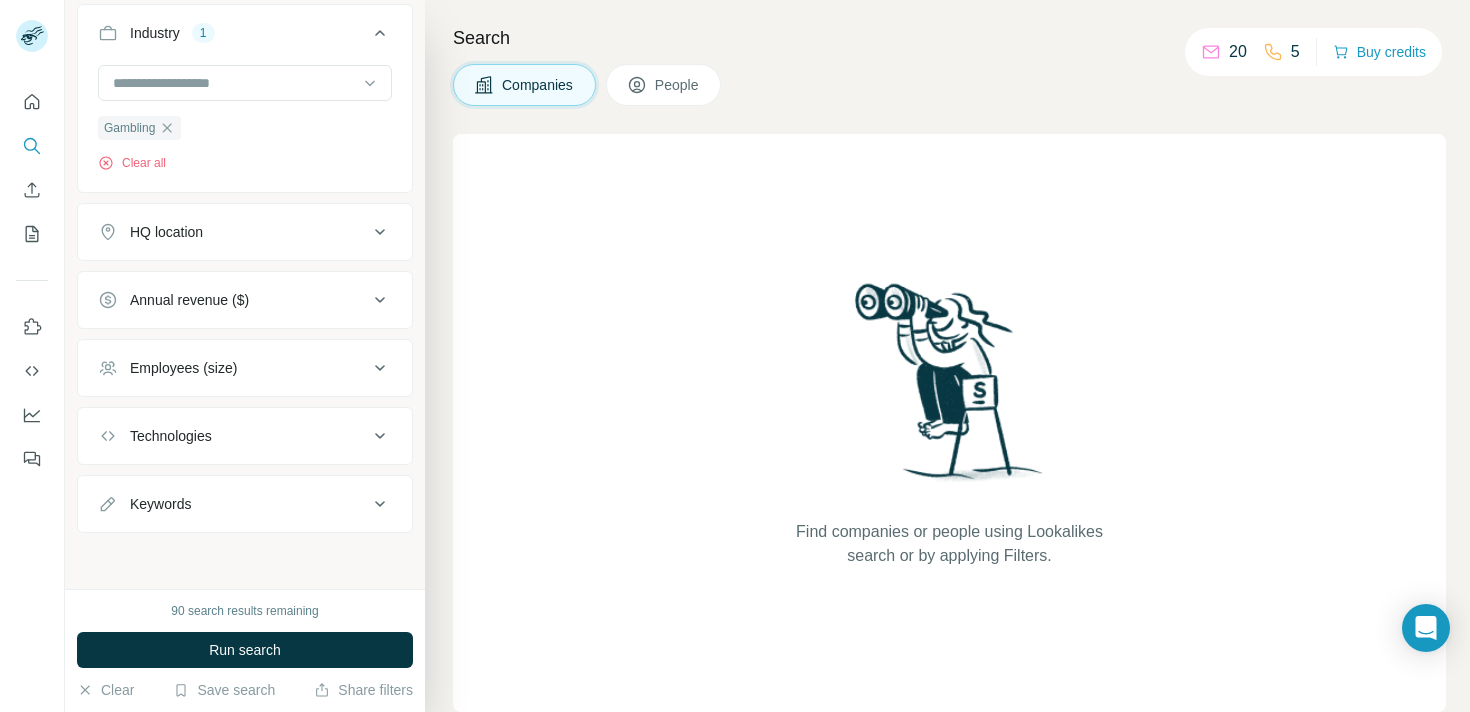 scroll, scrollTop: 379, scrollLeft: 0, axis: vertical 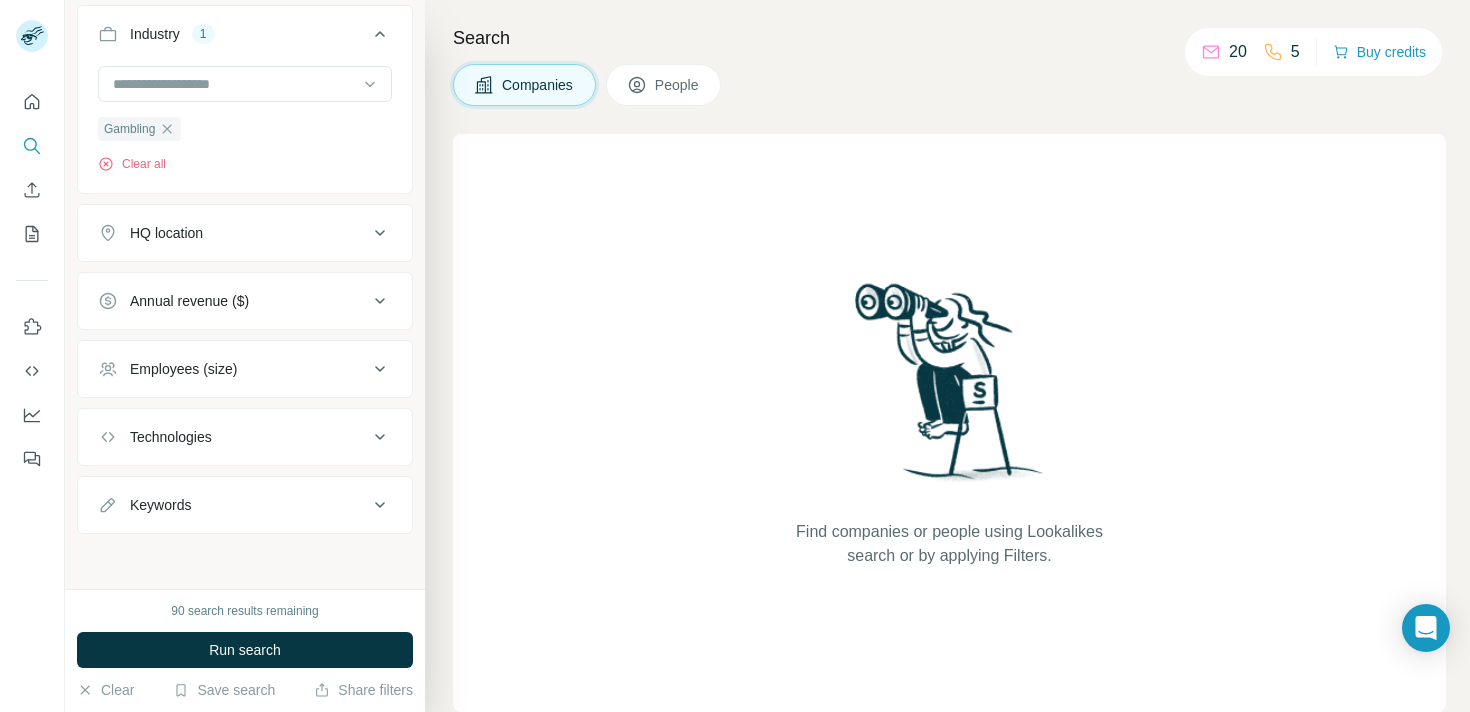 click on "Technologies" at bounding box center (245, 437) 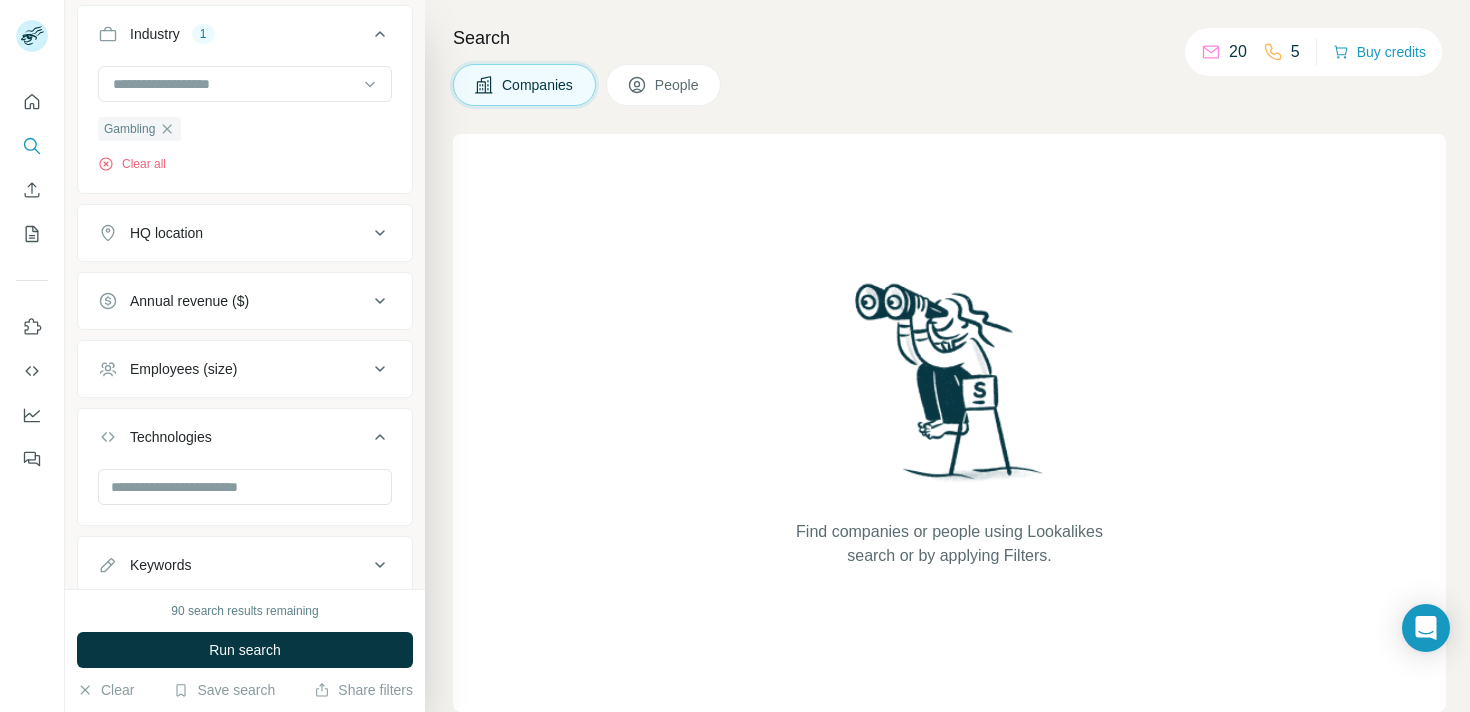 click on "Technologies" at bounding box center [233, 437] 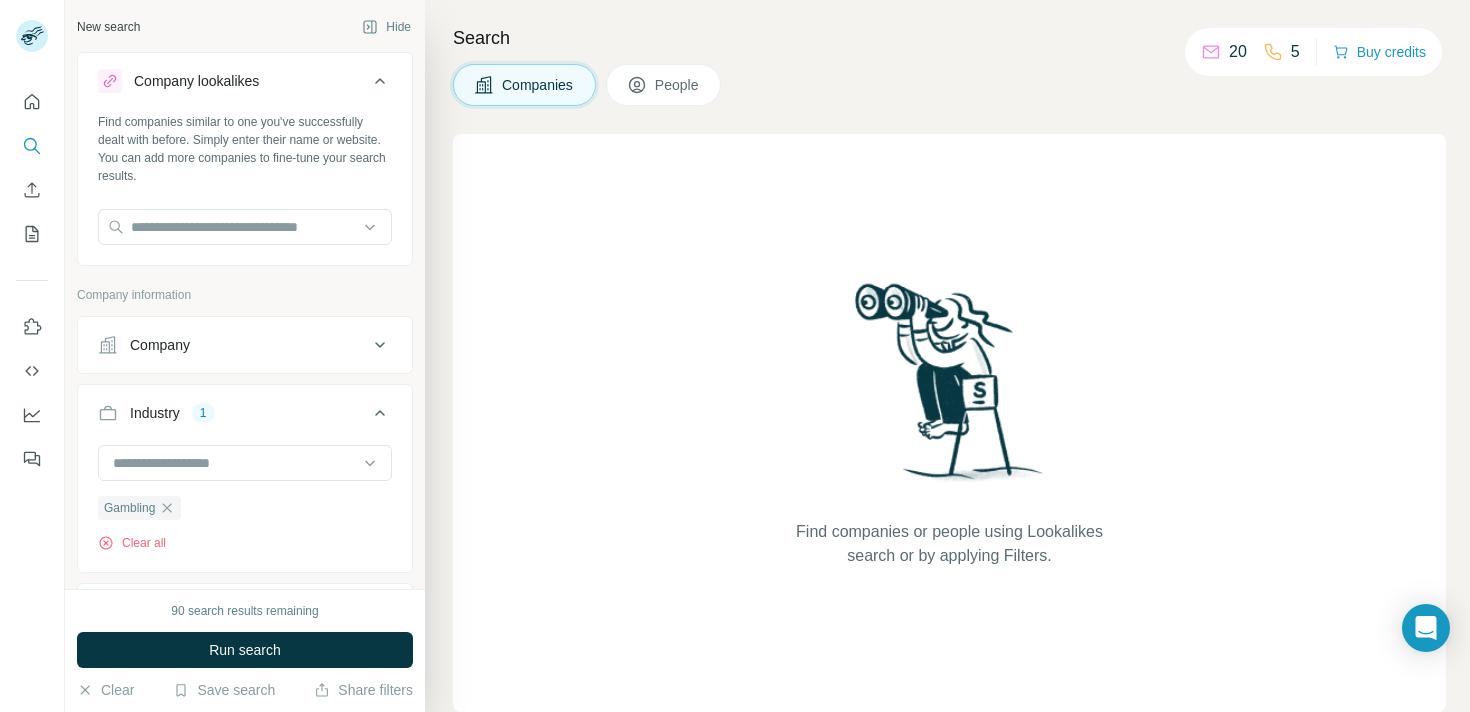 scroll, scrollTop: 380, scrollLeft: 0, axis: vertical 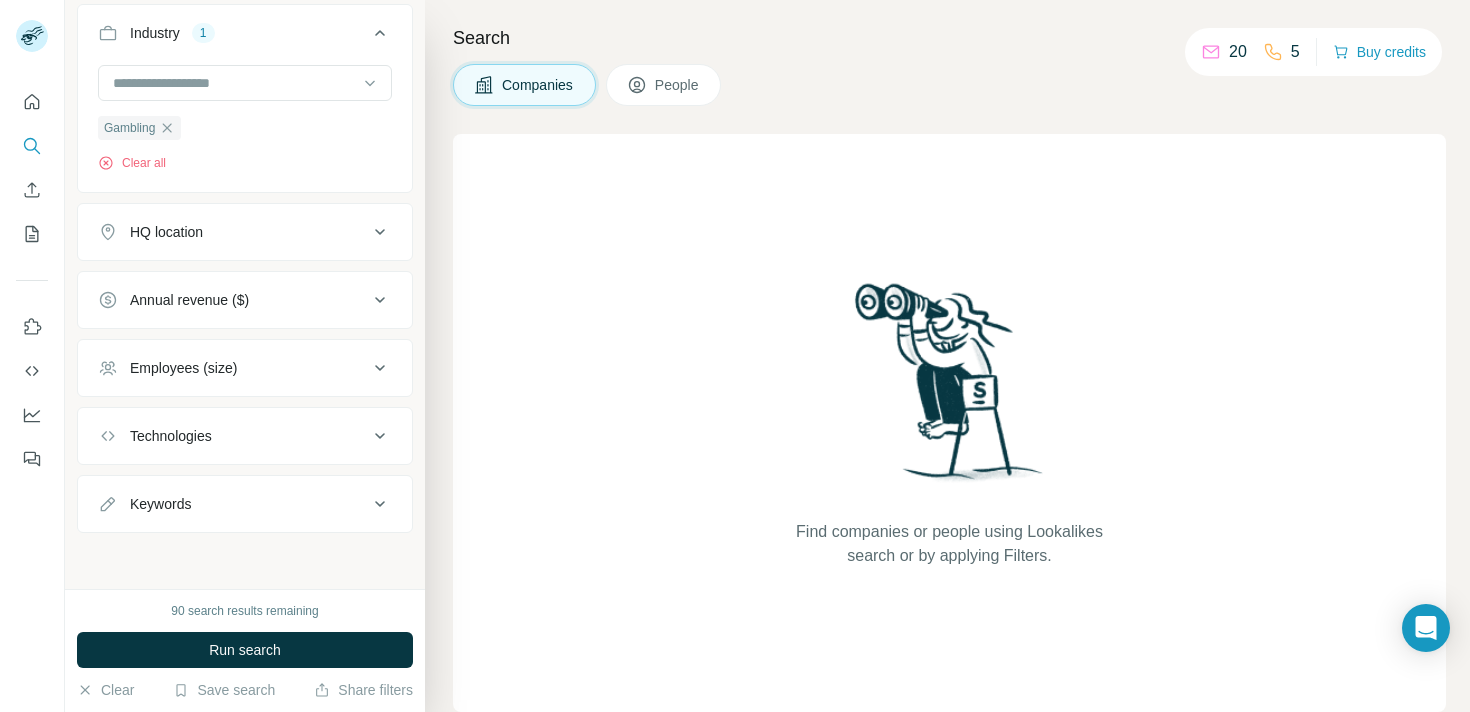 click on "Keywords" at bounding box center (233, 504) 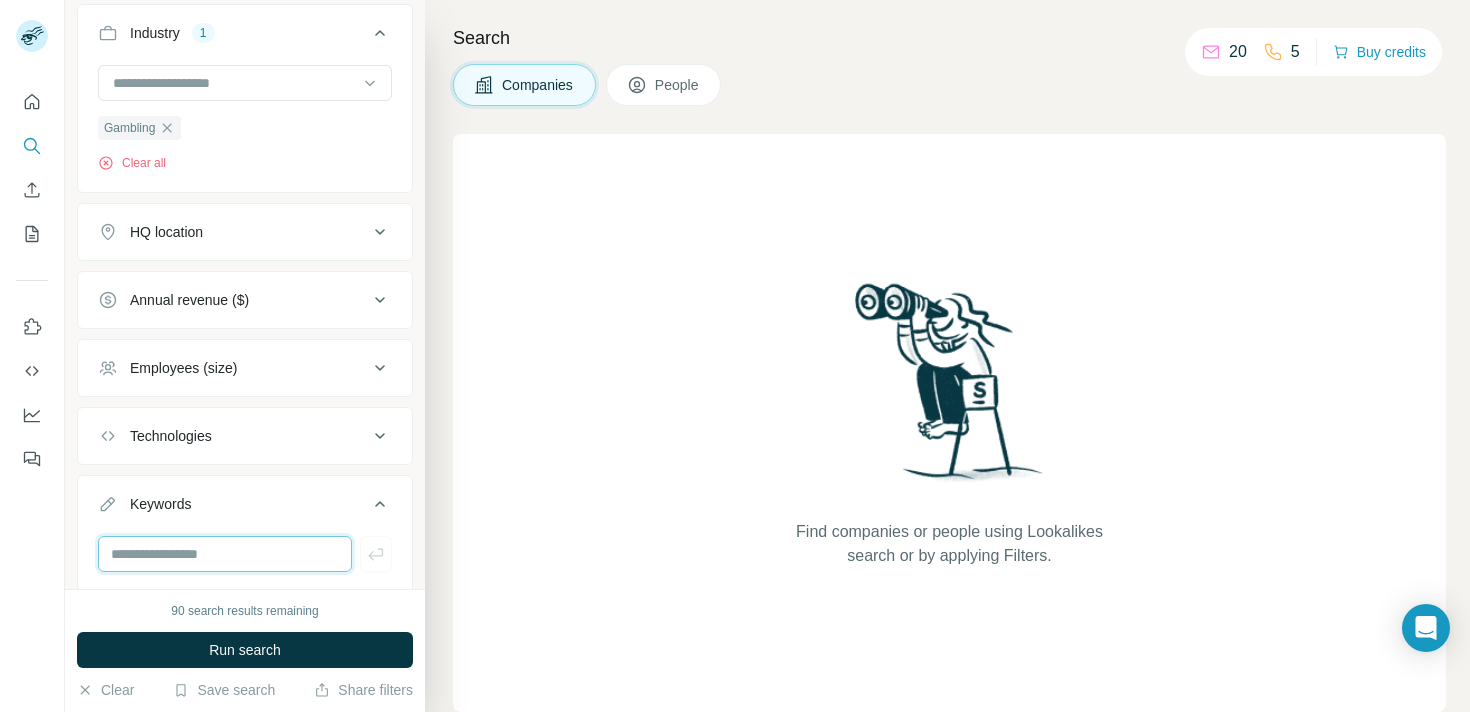 click at bounding box center [225, 554] 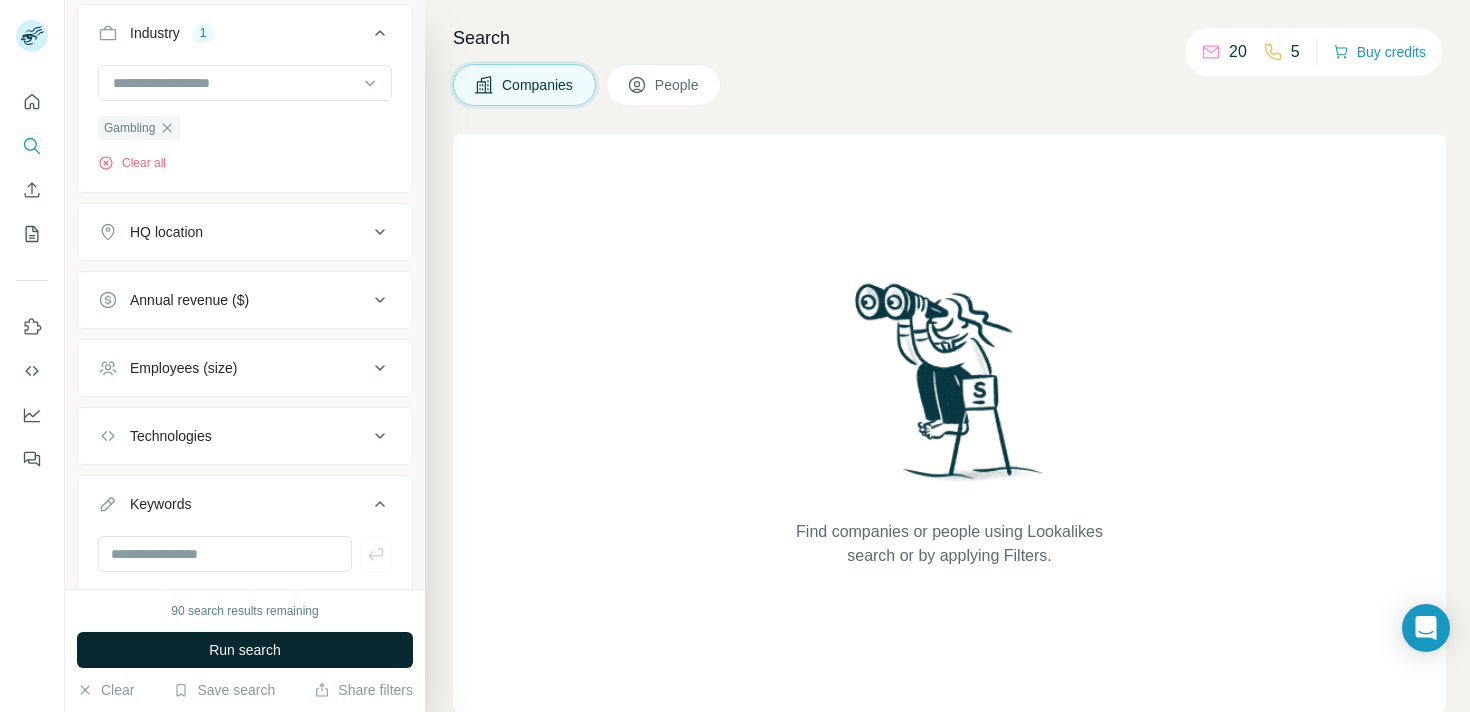 click on "Run search" at bounding box center (245, 650) 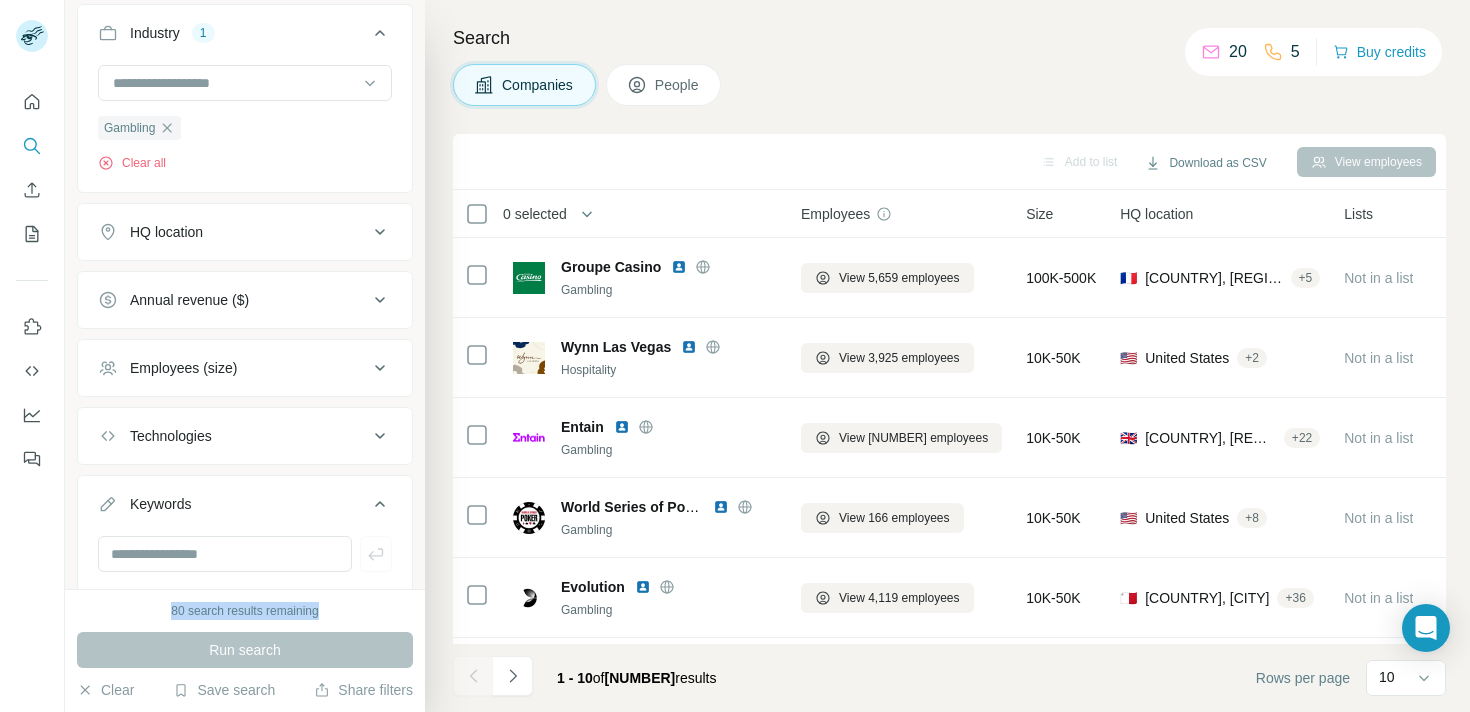 drag, startPoint x: 167, startPoint y: 607, endPoint x: 349, endPoint y: 608, distance: 182.00275 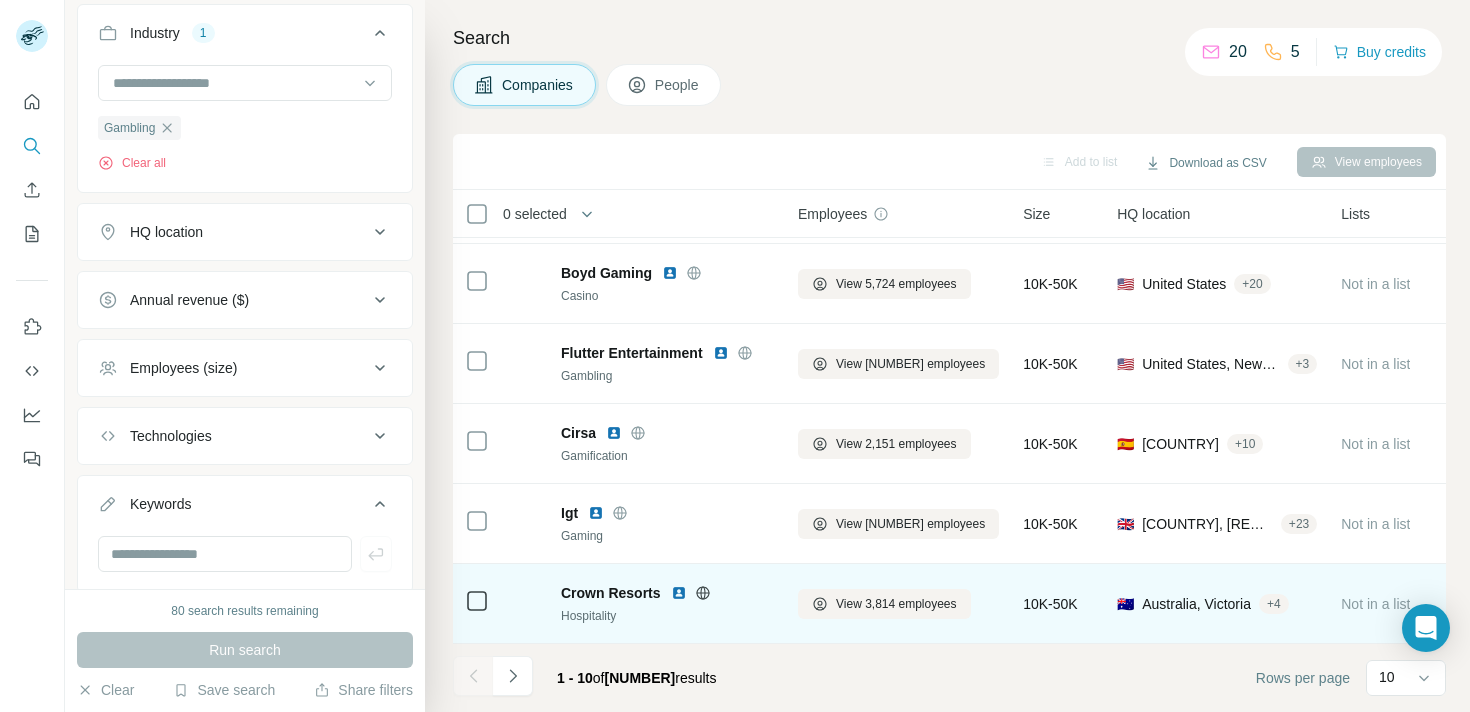 scroll, scrollTop: 0, scrollLeft: 3, axis: horizontal 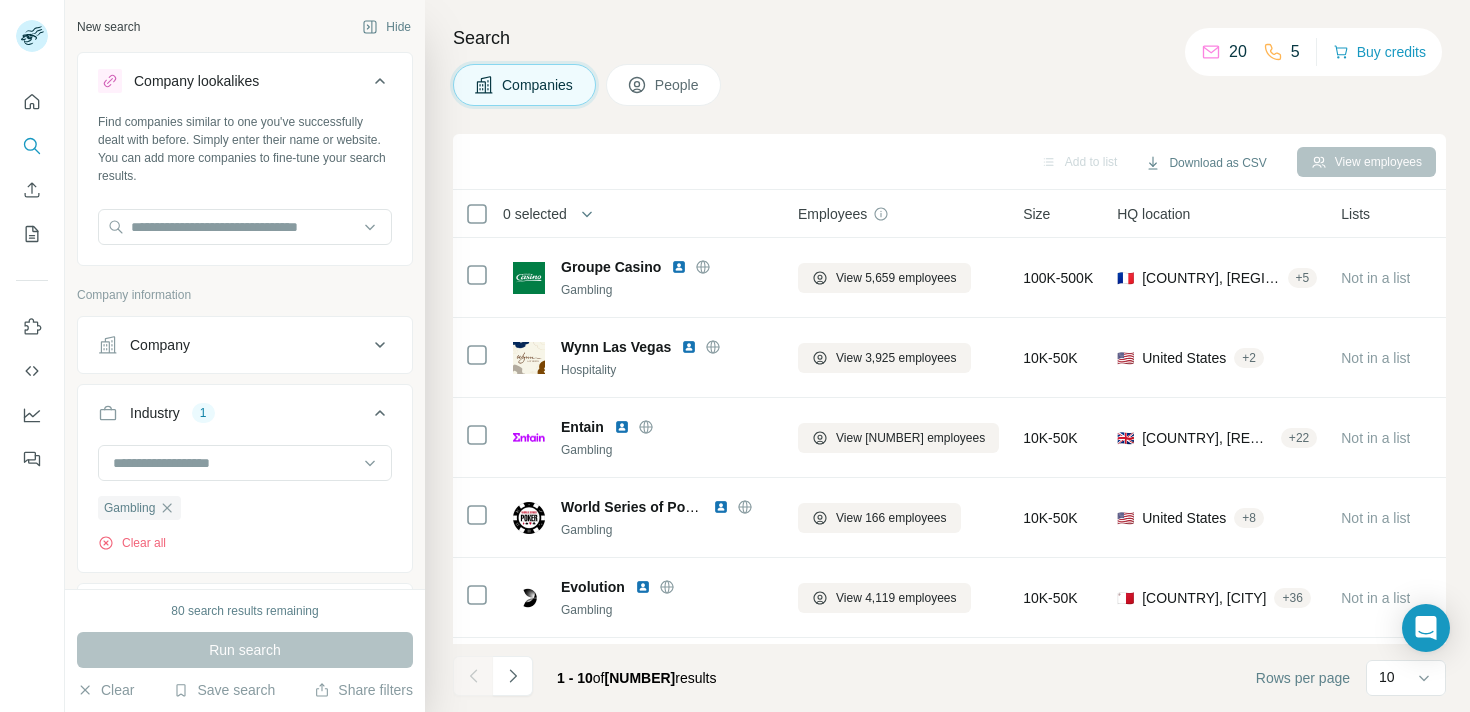 click on "People" at bounding box center (678, 85) 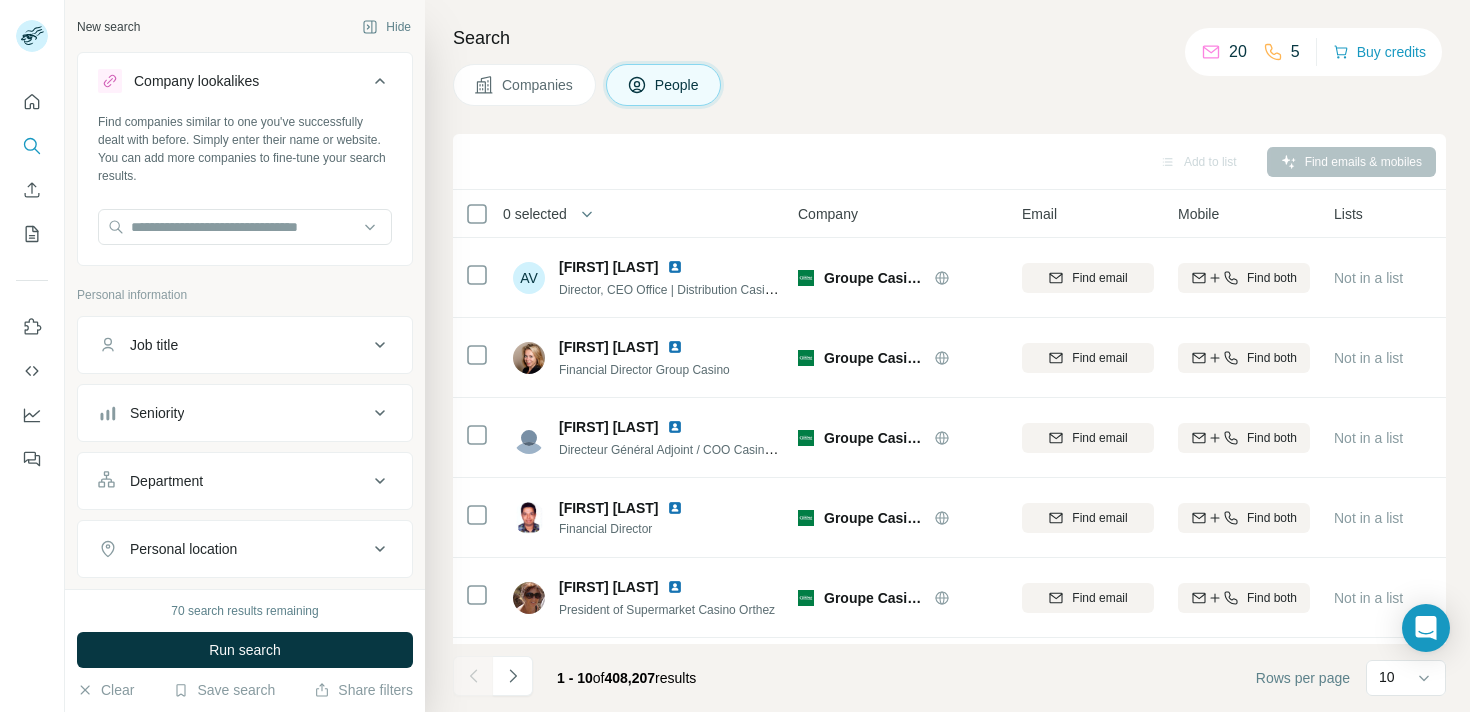 click on "Job title" at bounding box center [233, 345] 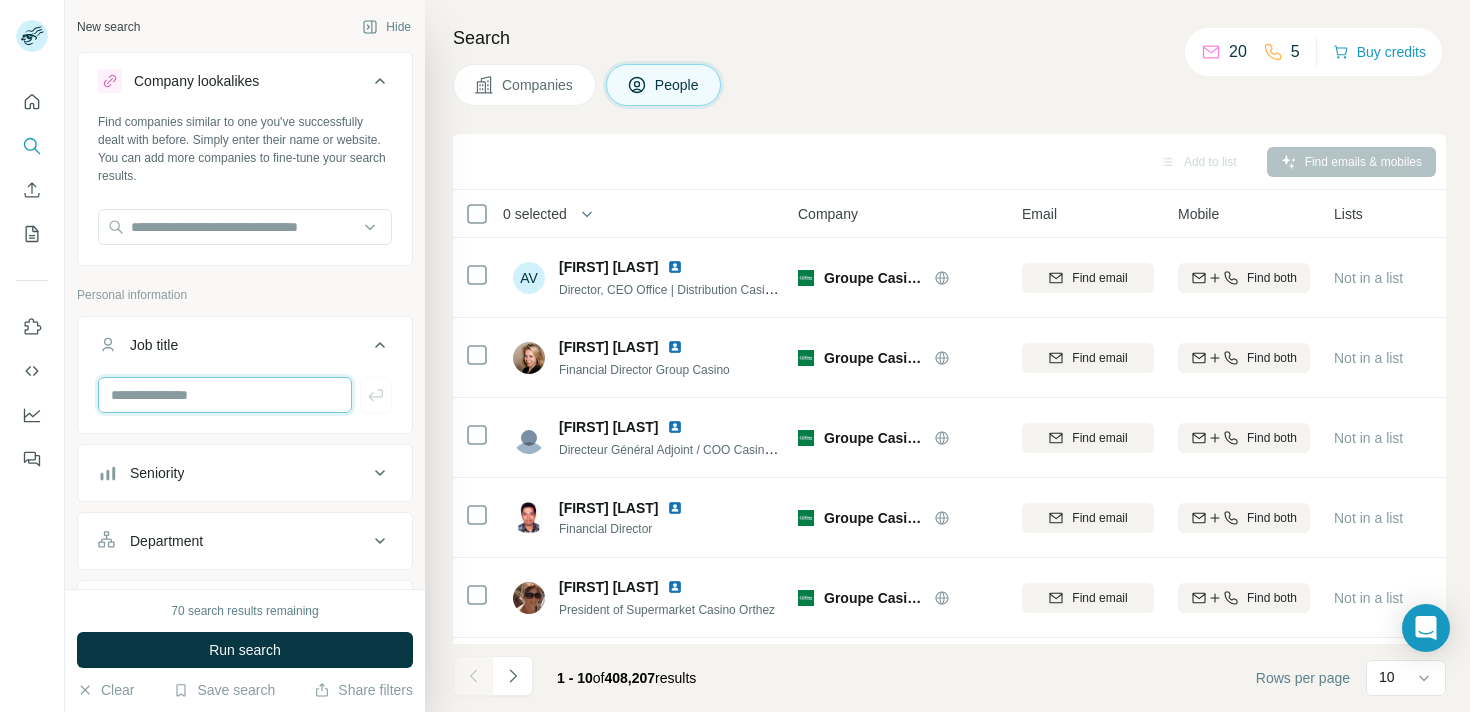 click at bounding box center [225, 395] 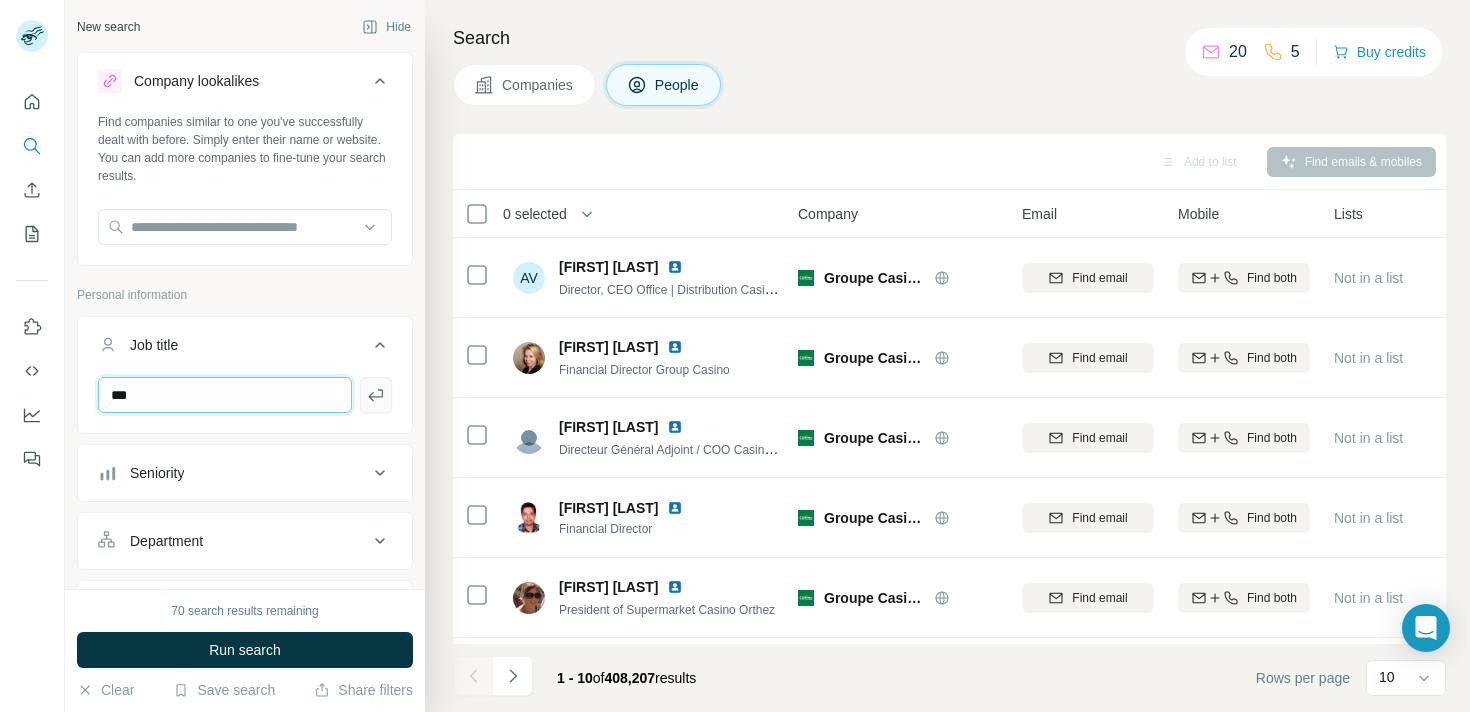 type on "***" 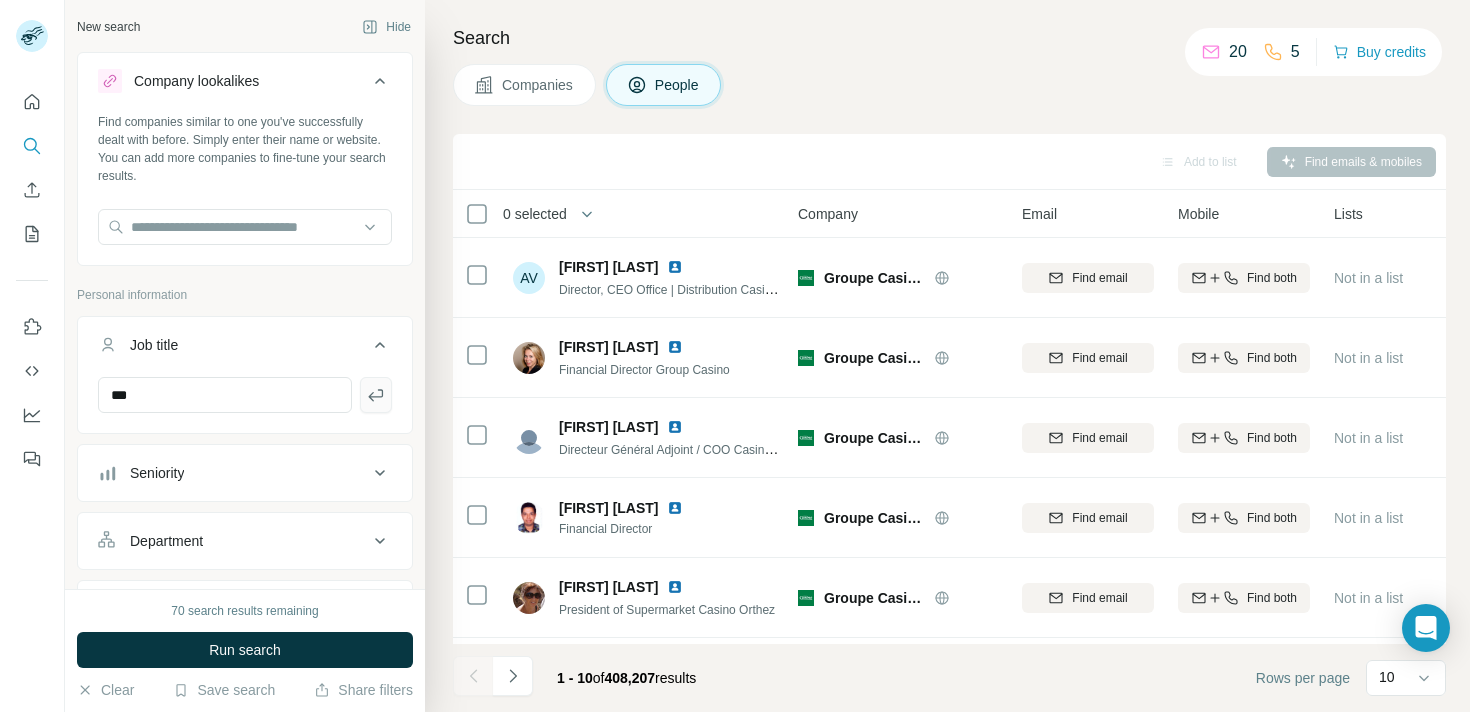 click 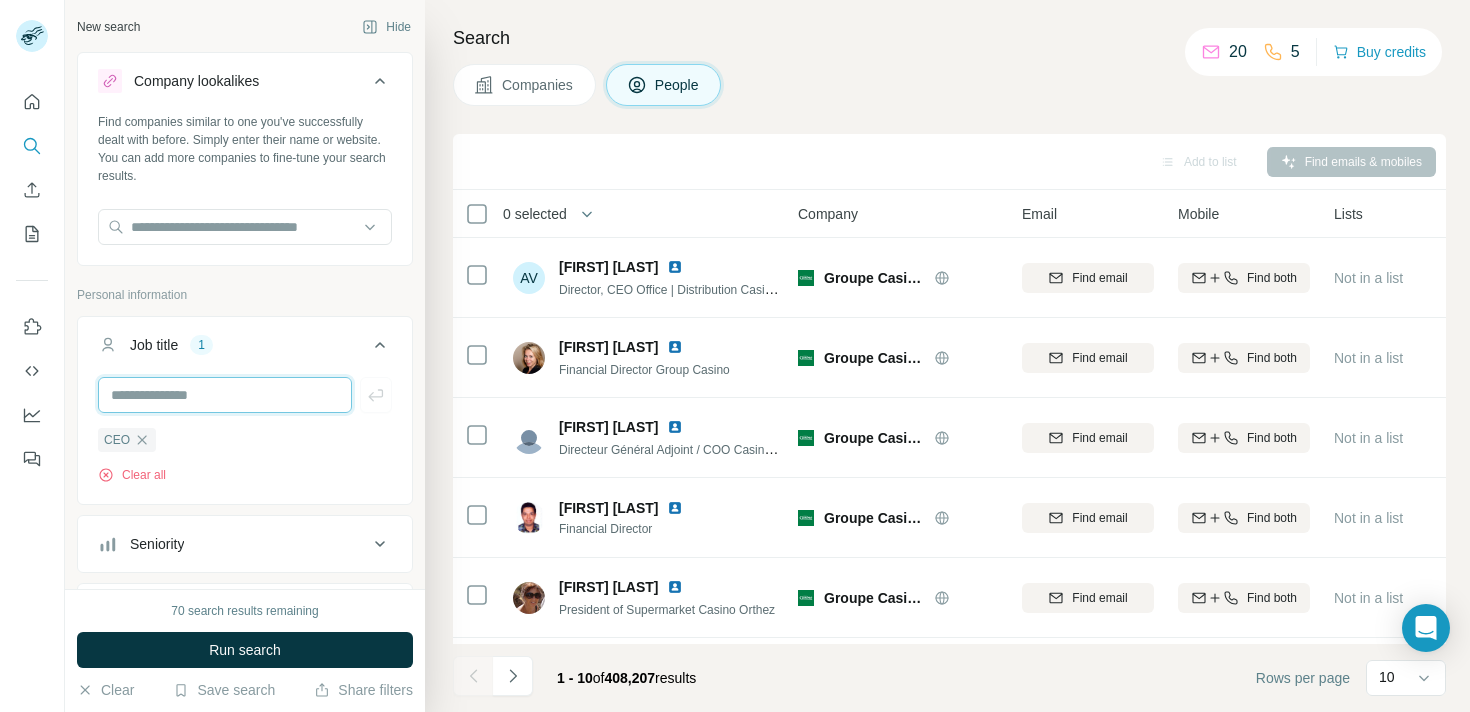 click at bounding box center (225, 395) 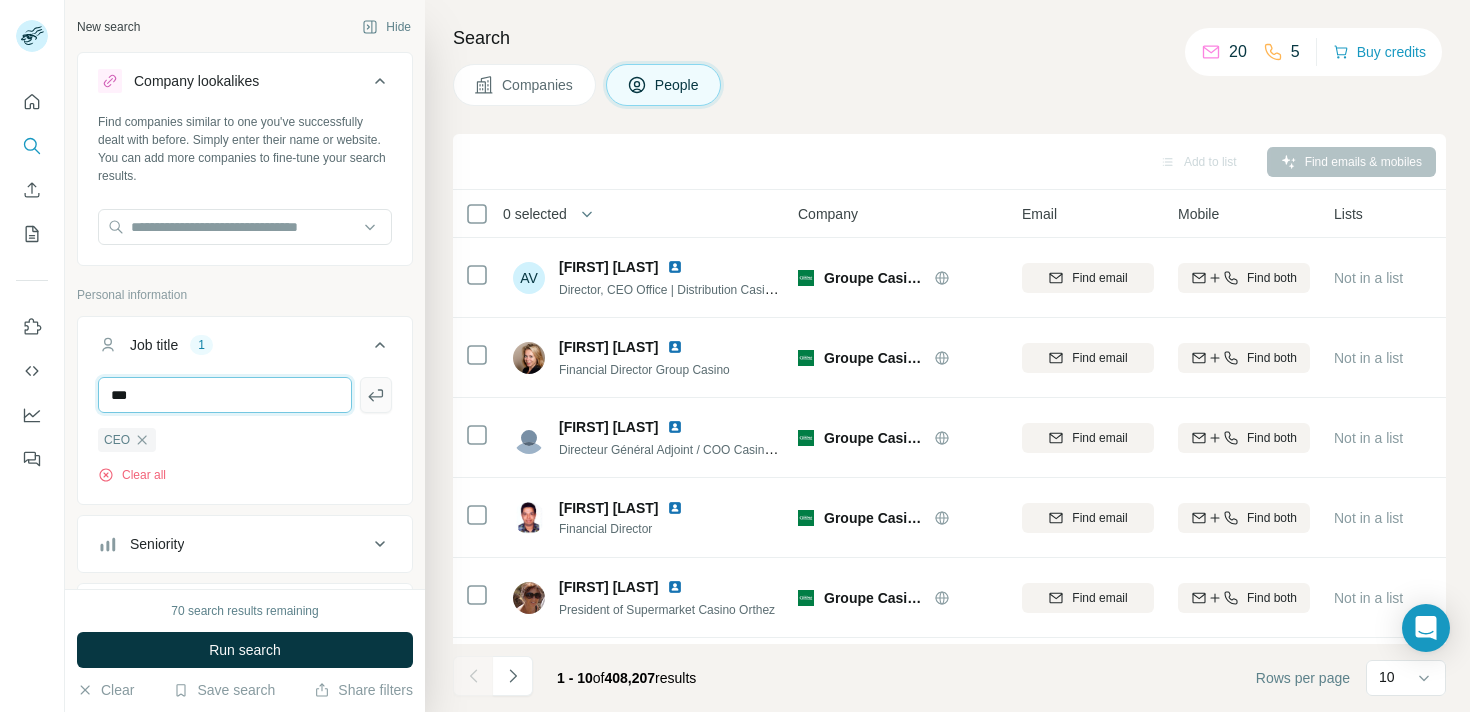 type on "***" 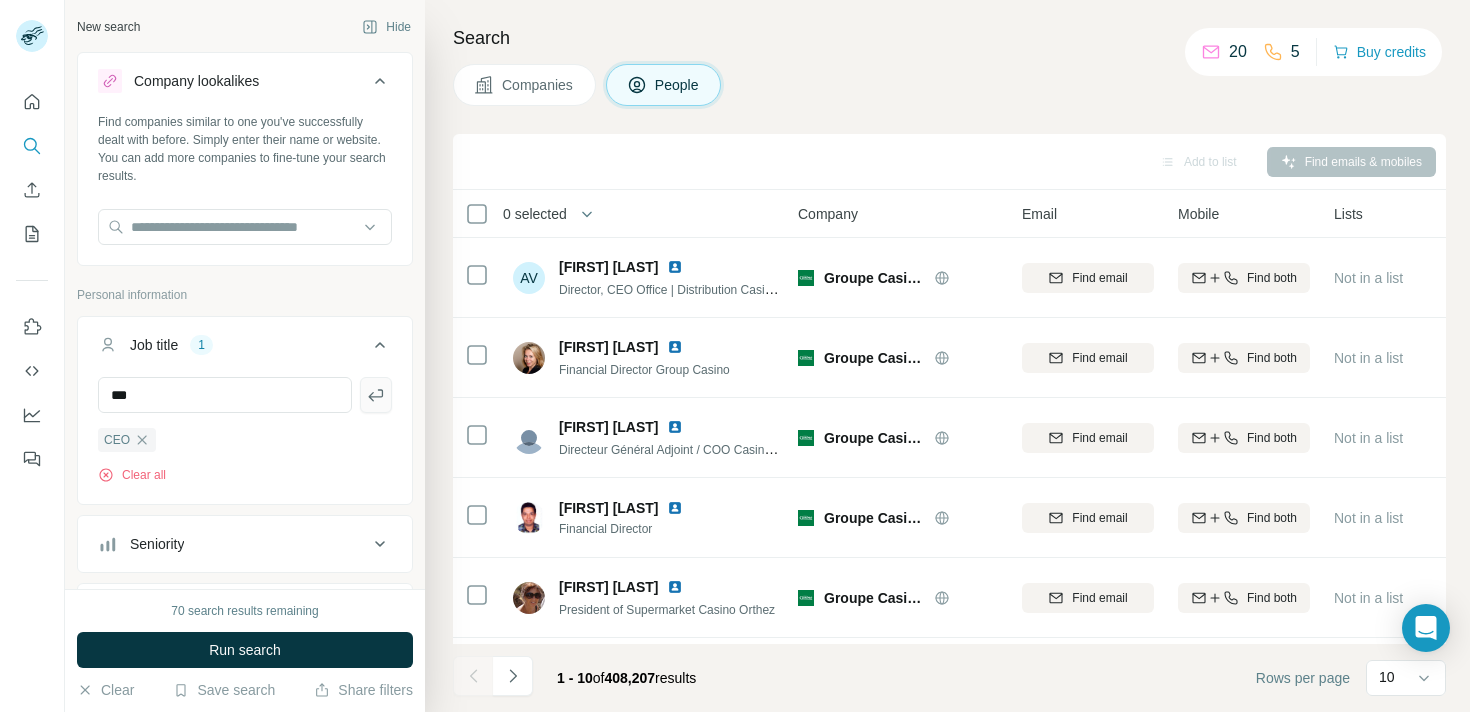 click 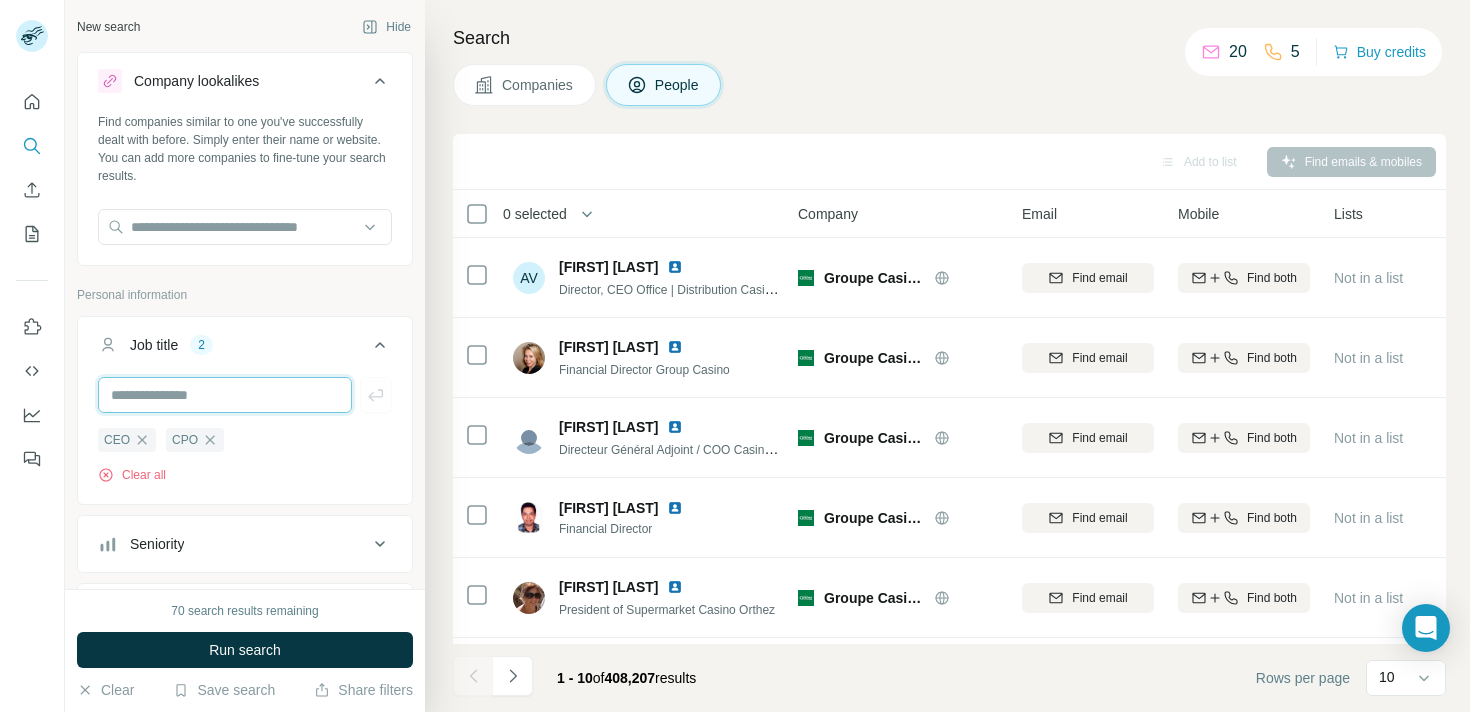 click at bounding box center (225, 395) 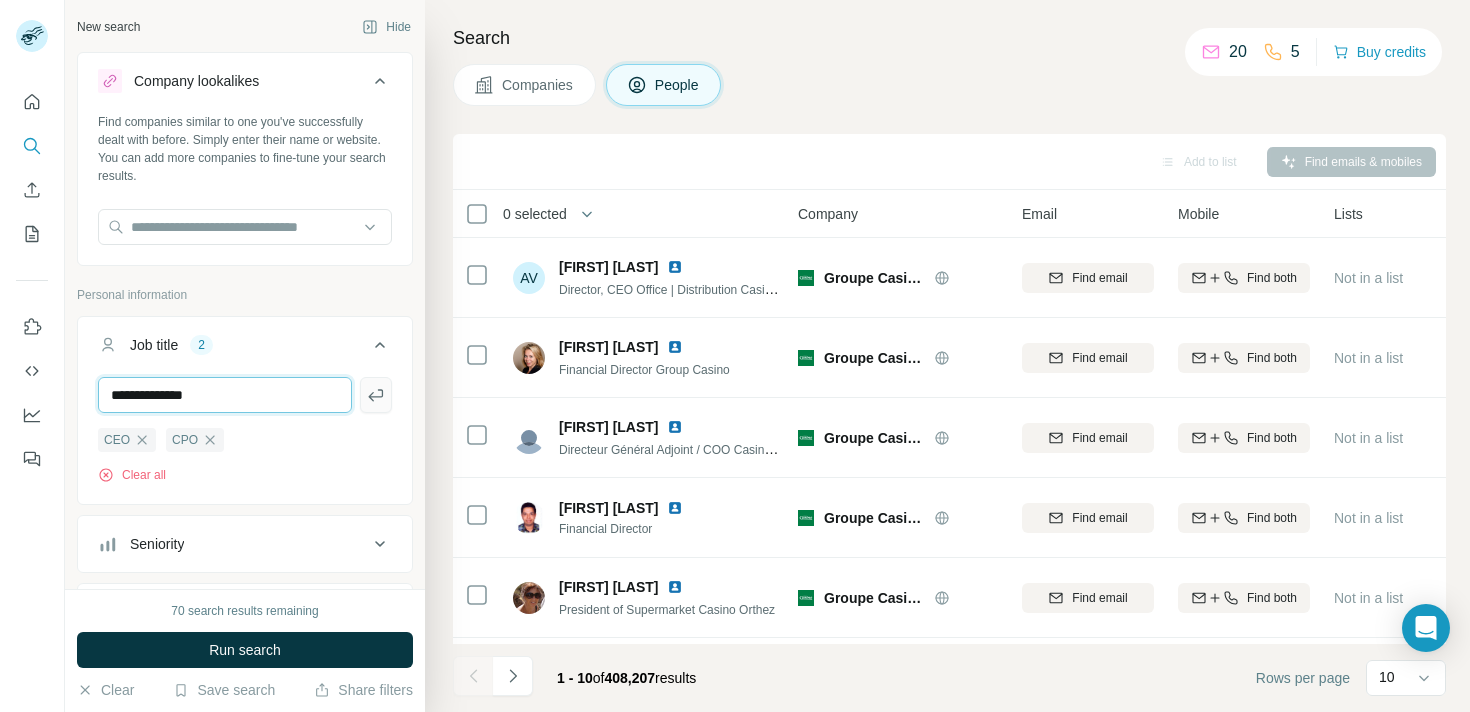 type on "**********" 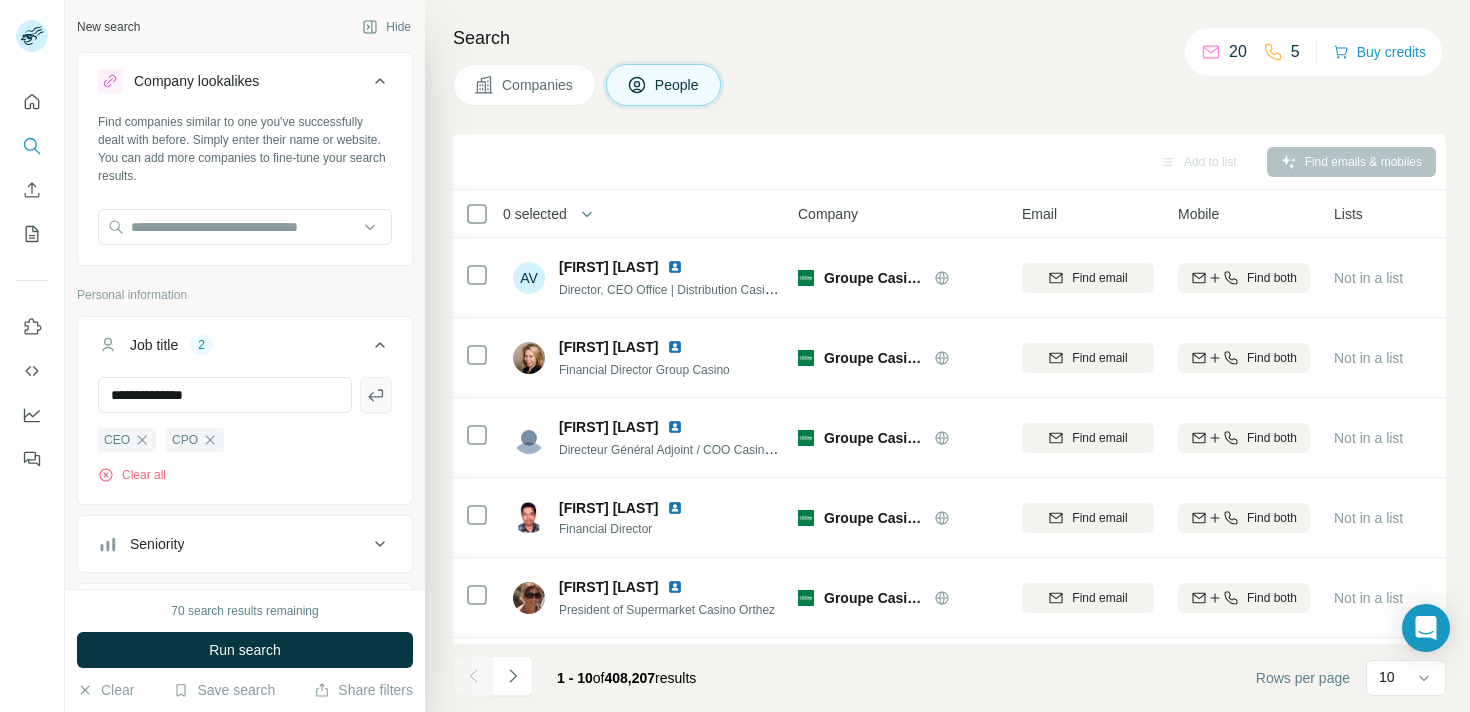click 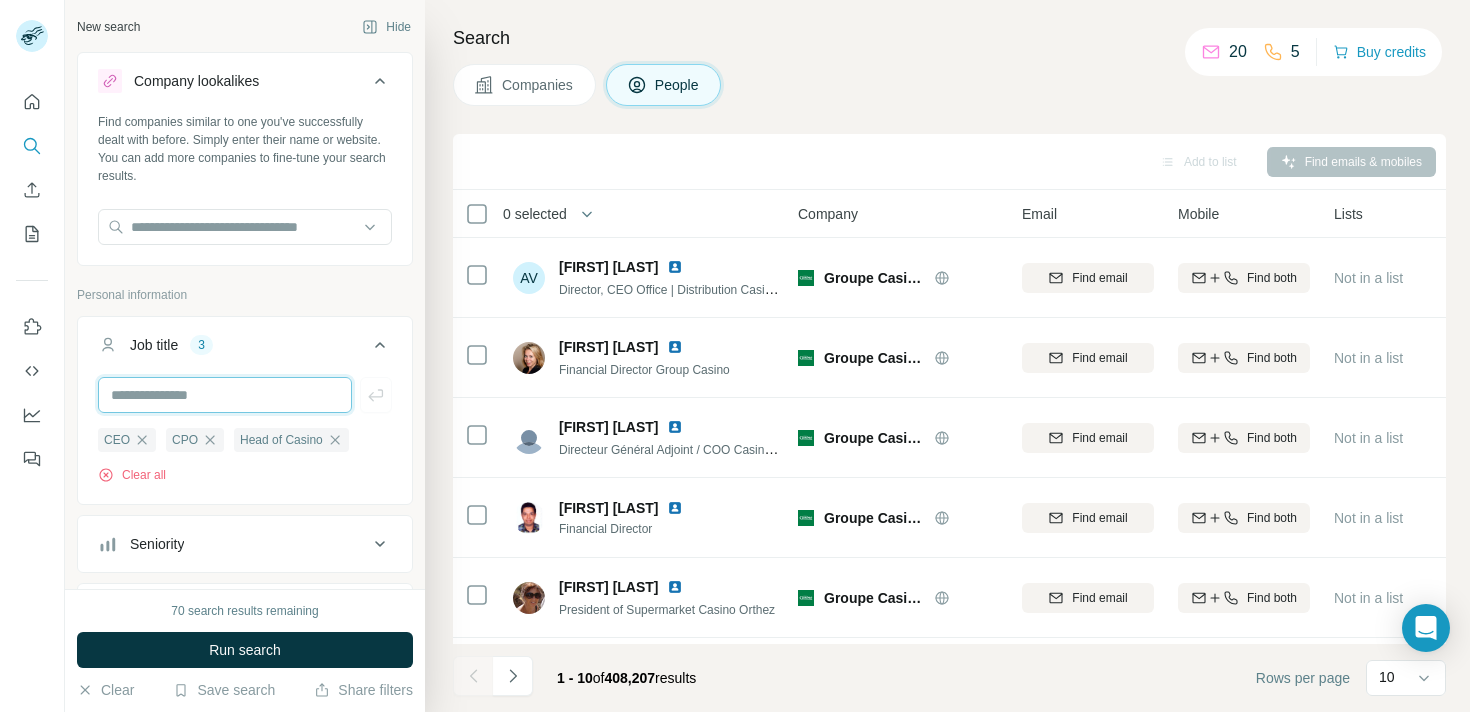 click at bounding box center (225, 395) 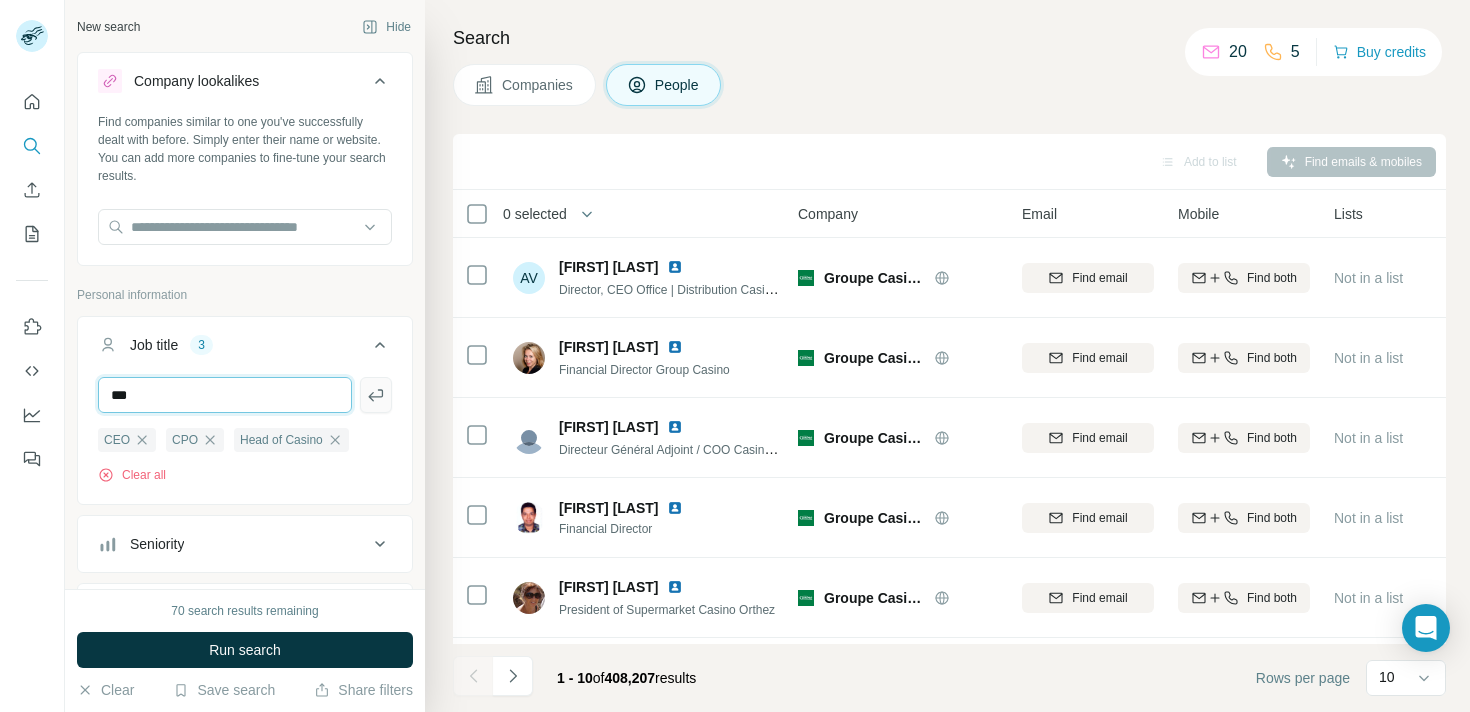 type on "***" 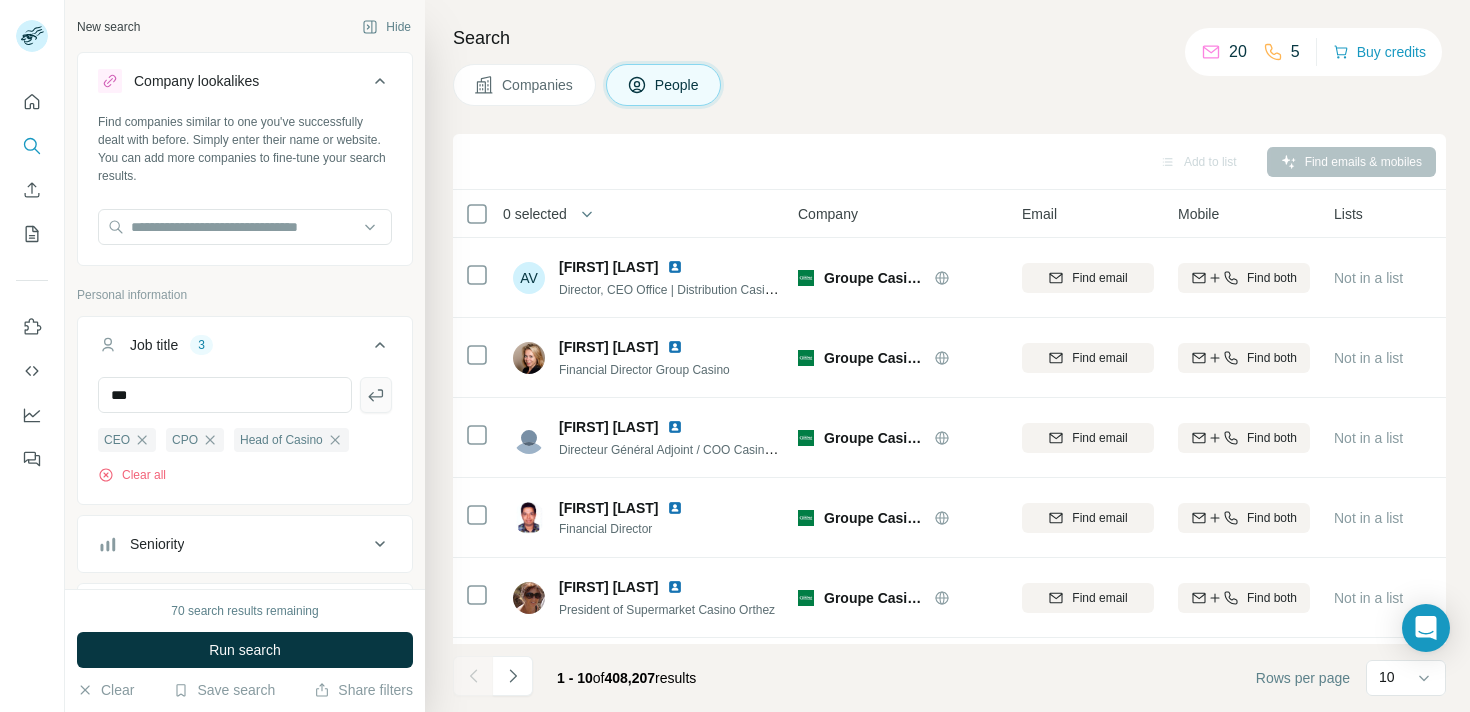 click at bounding box center [376, 395] 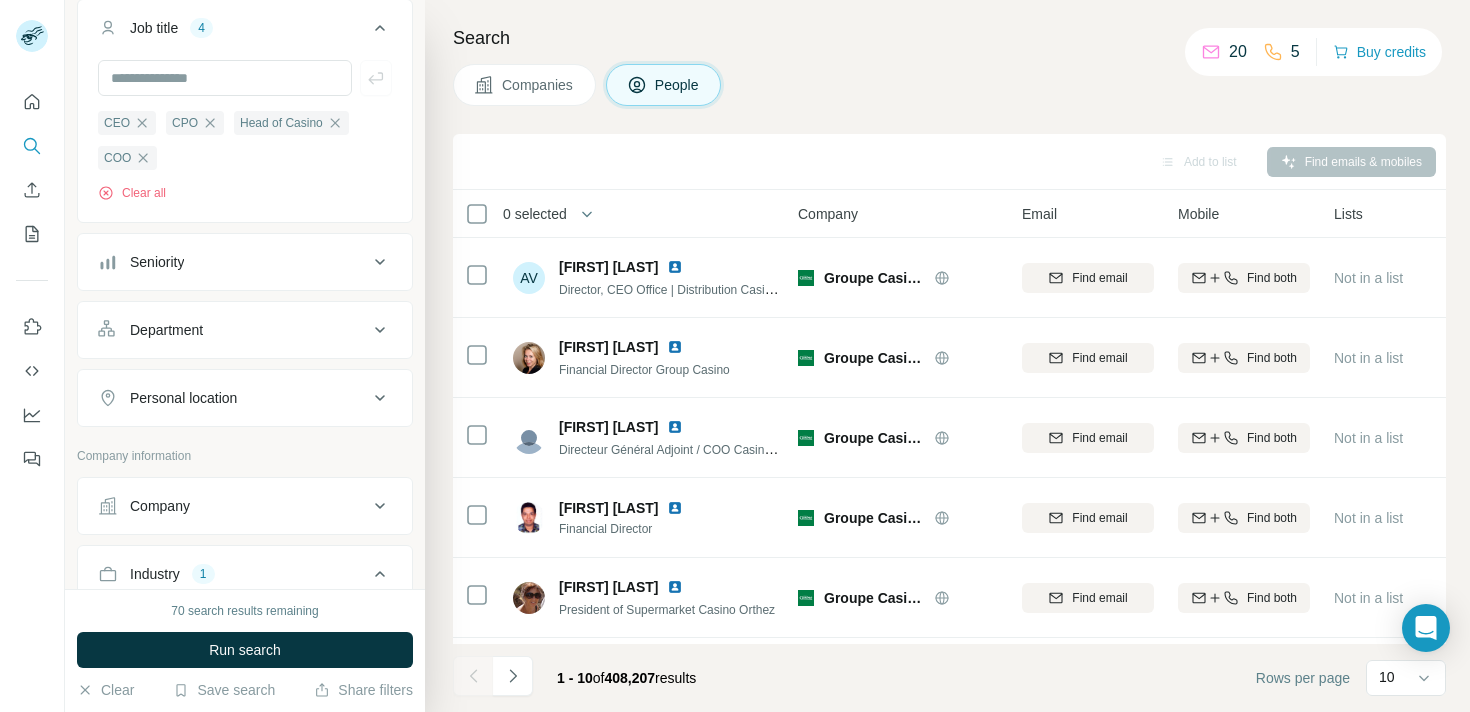 scroll, scrollTop: 318, scrollLeft: 0, axis: vertical 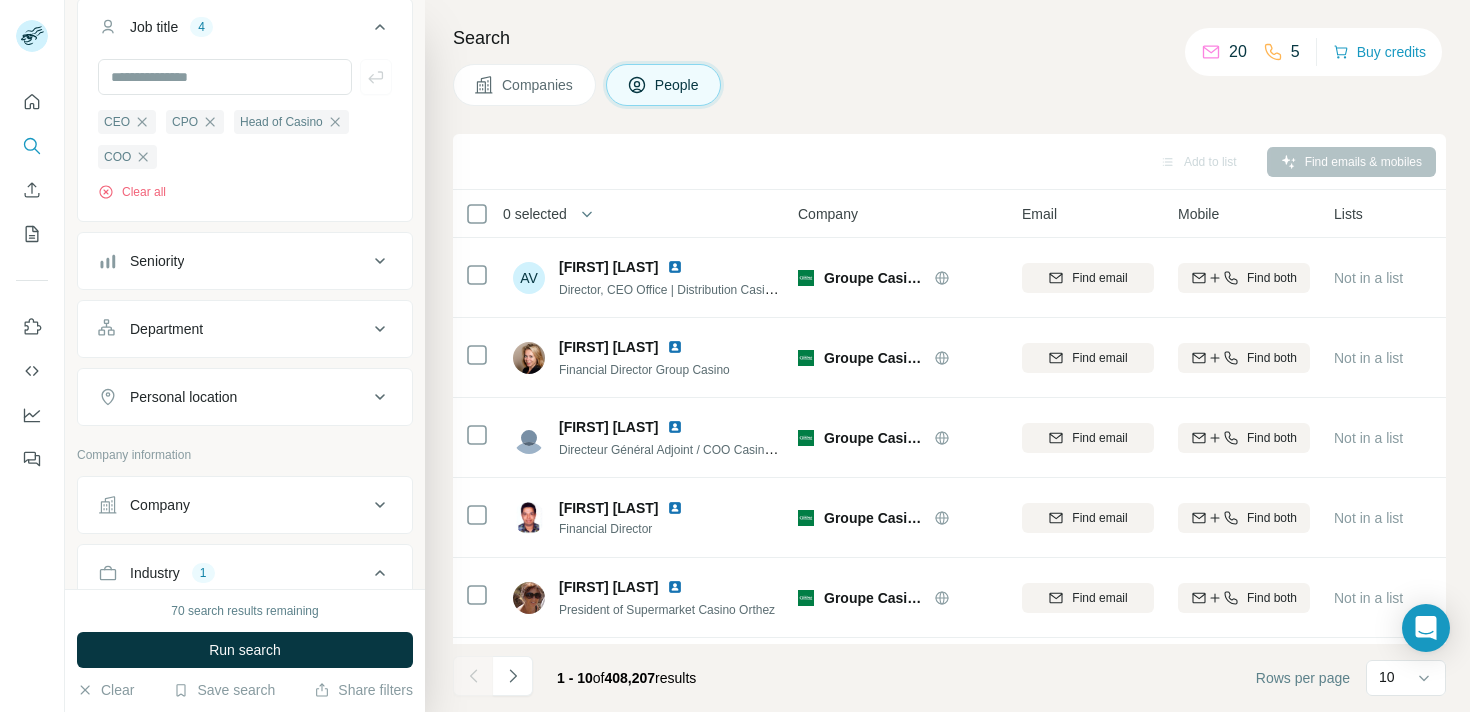 click on "Seniority" at bounding box center (245, 261) 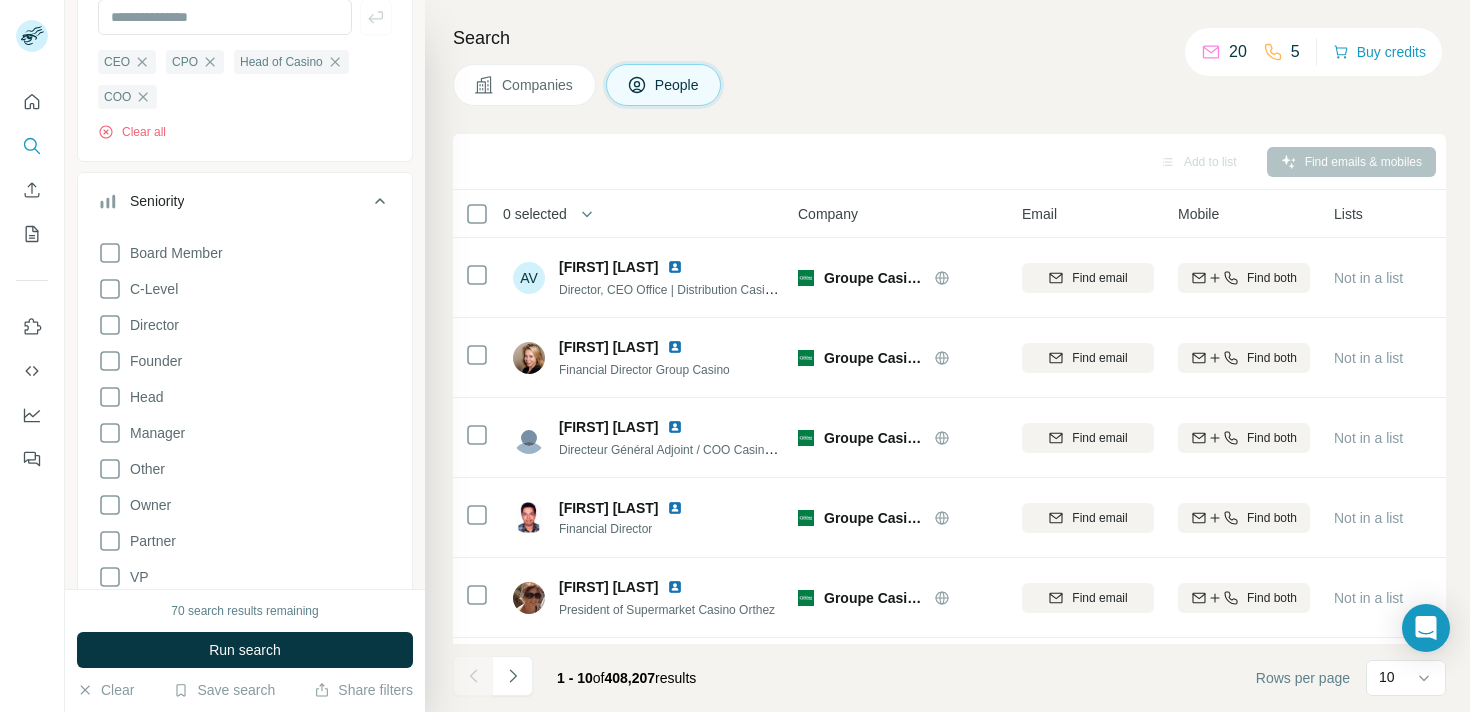 scroll, scrollTop: 369, scrollLeft: 0, axis: vertical 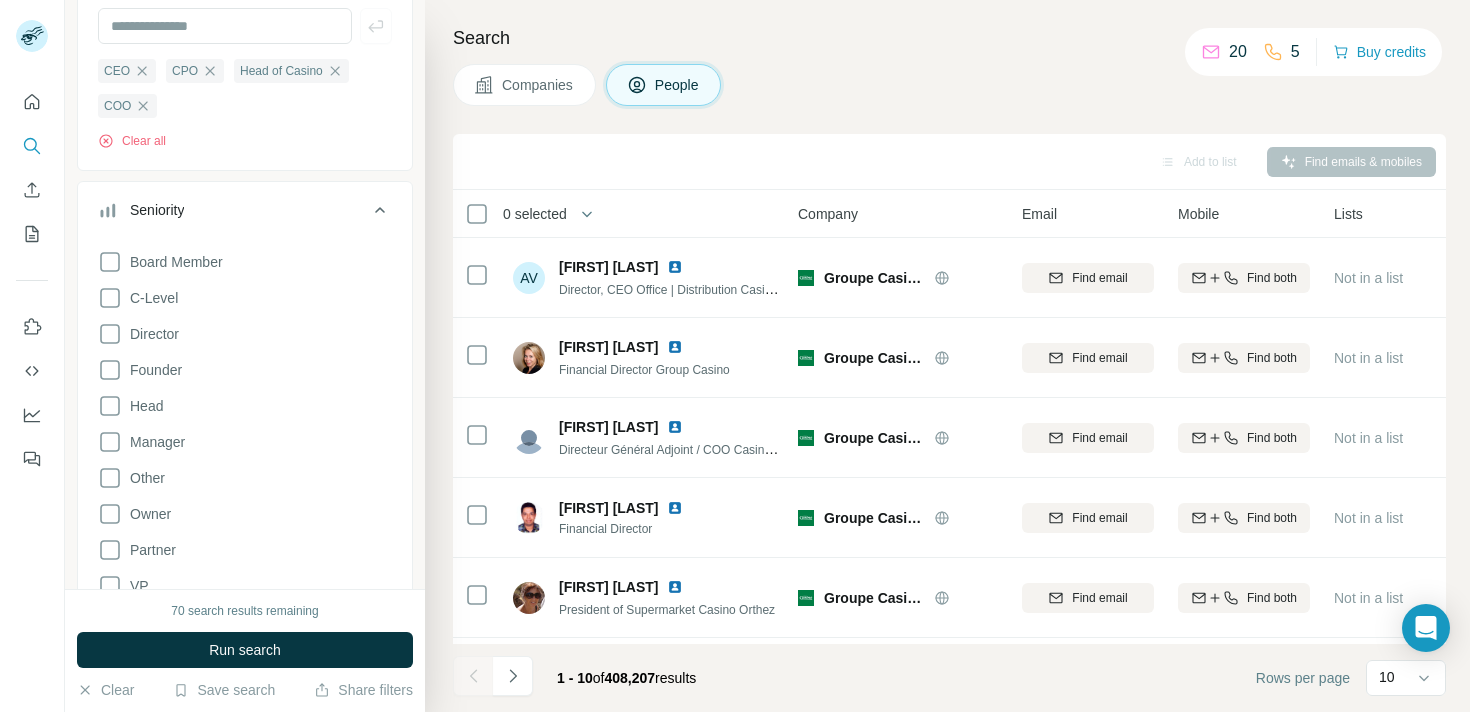 click 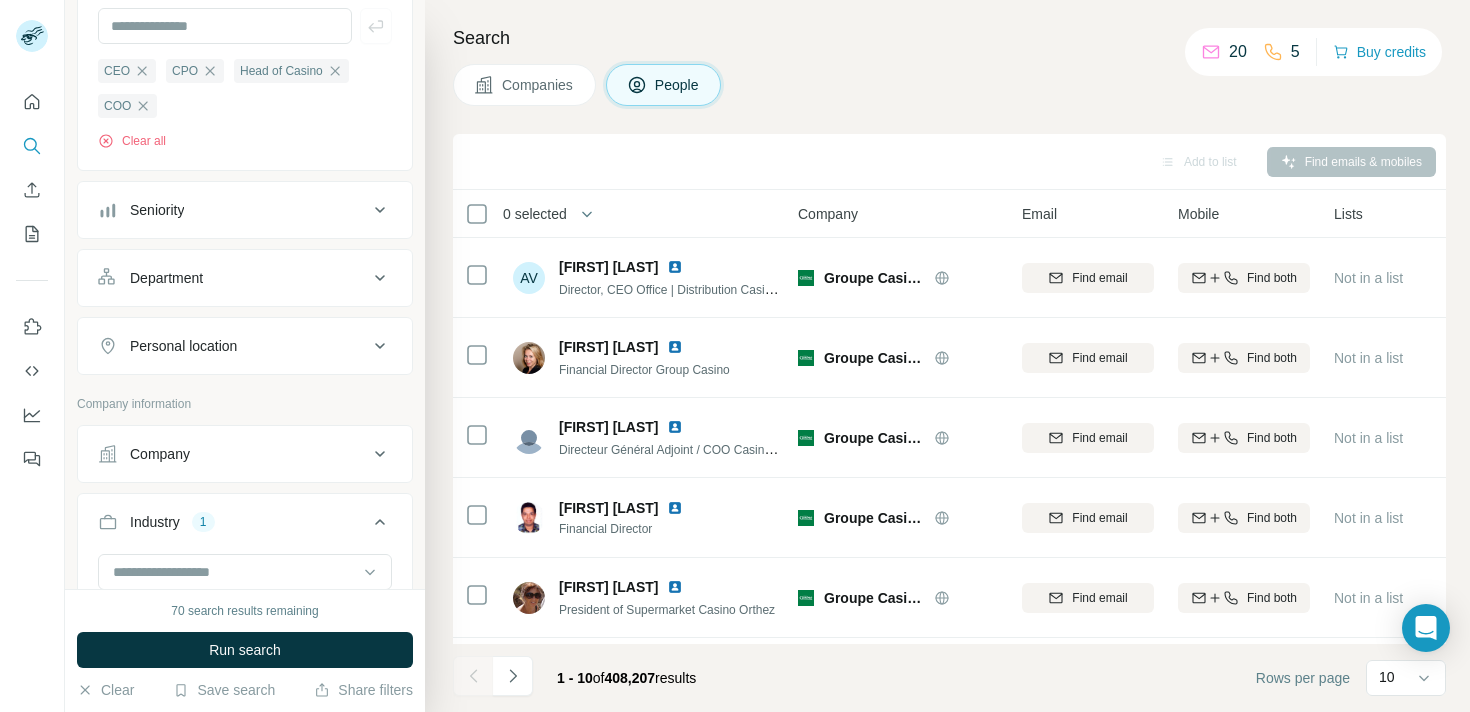 click on "Job title 4 CEO CPO Head of Casino COO Clear all Seniority Department Personal location" at bounding box center (245, 161) 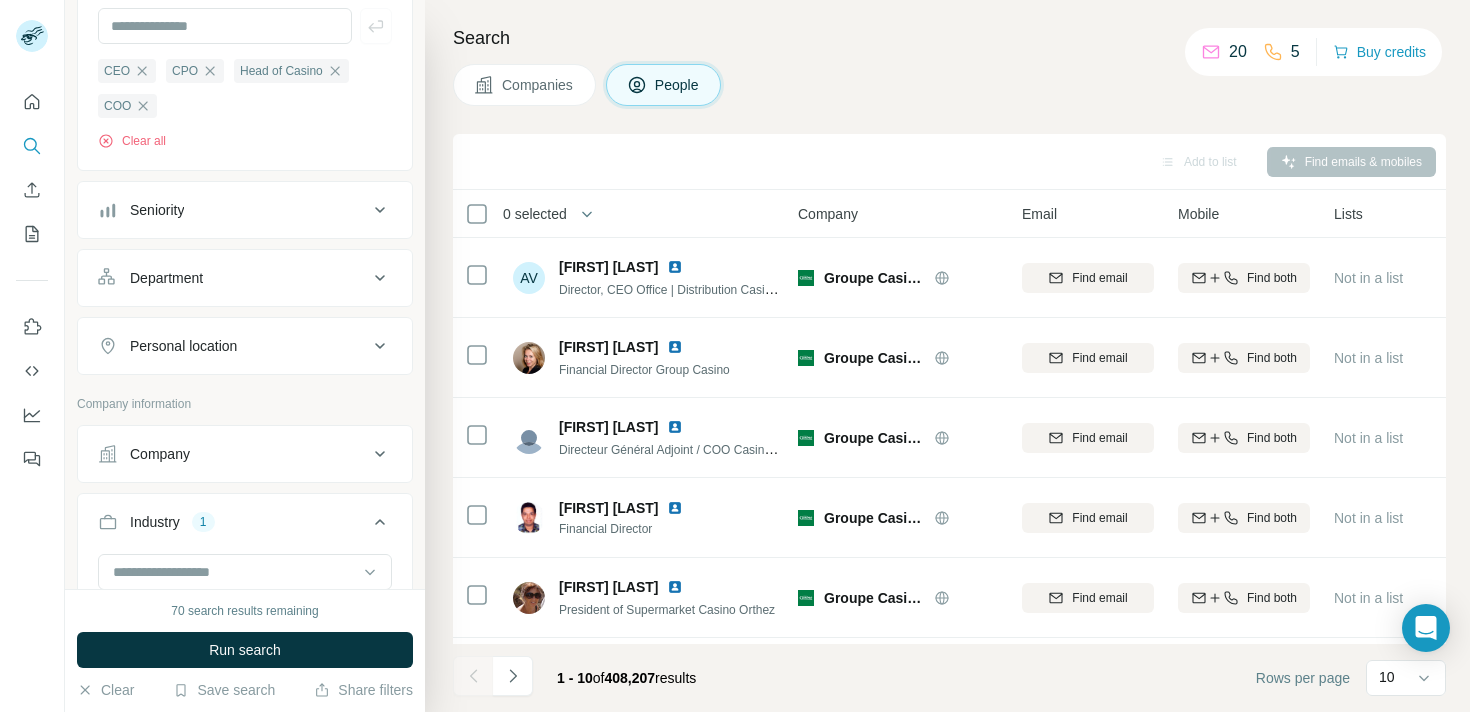 click on "Department" at bounding box center (233, 278) 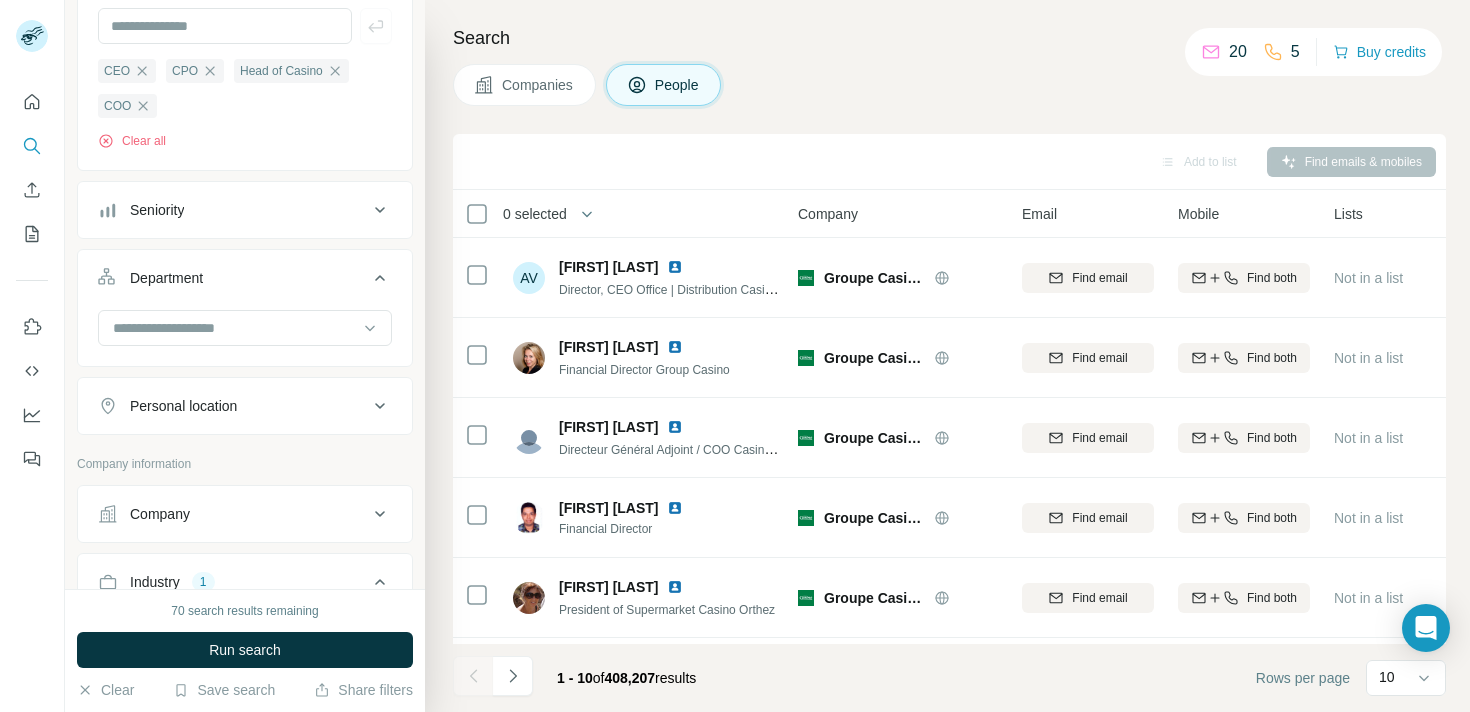 click on "Department" at bounding box center [233, 278] 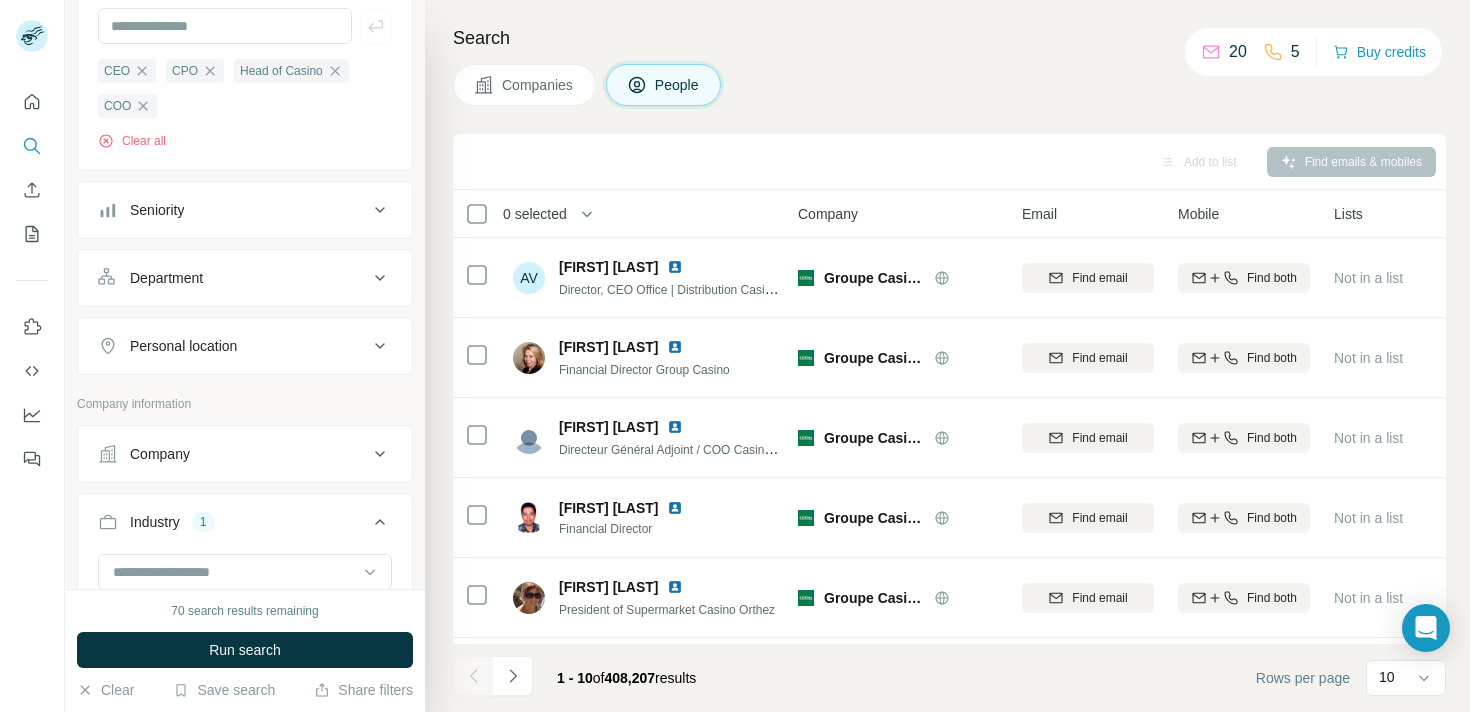 click on "Personal location" at bounding box center (245, 346) 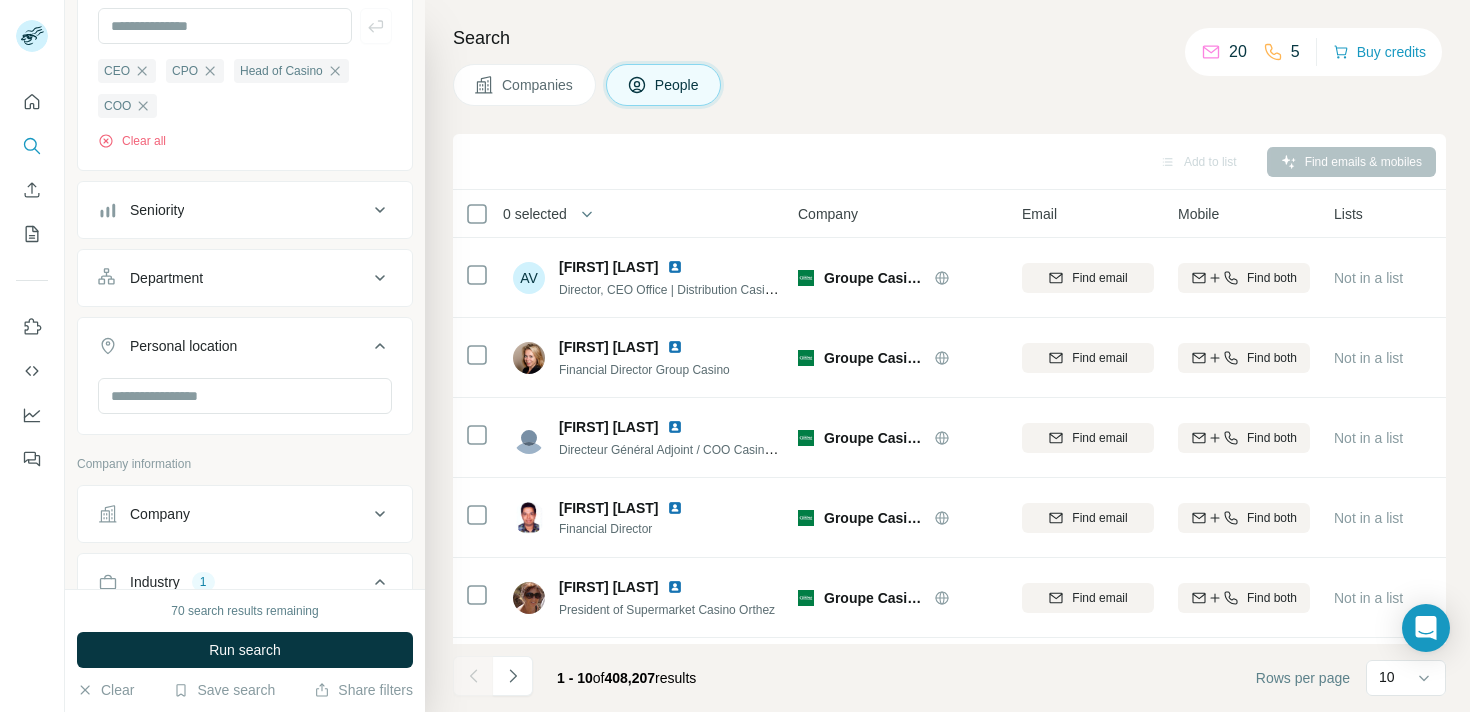 click on "Personal location" at bounding box center (233, 346) 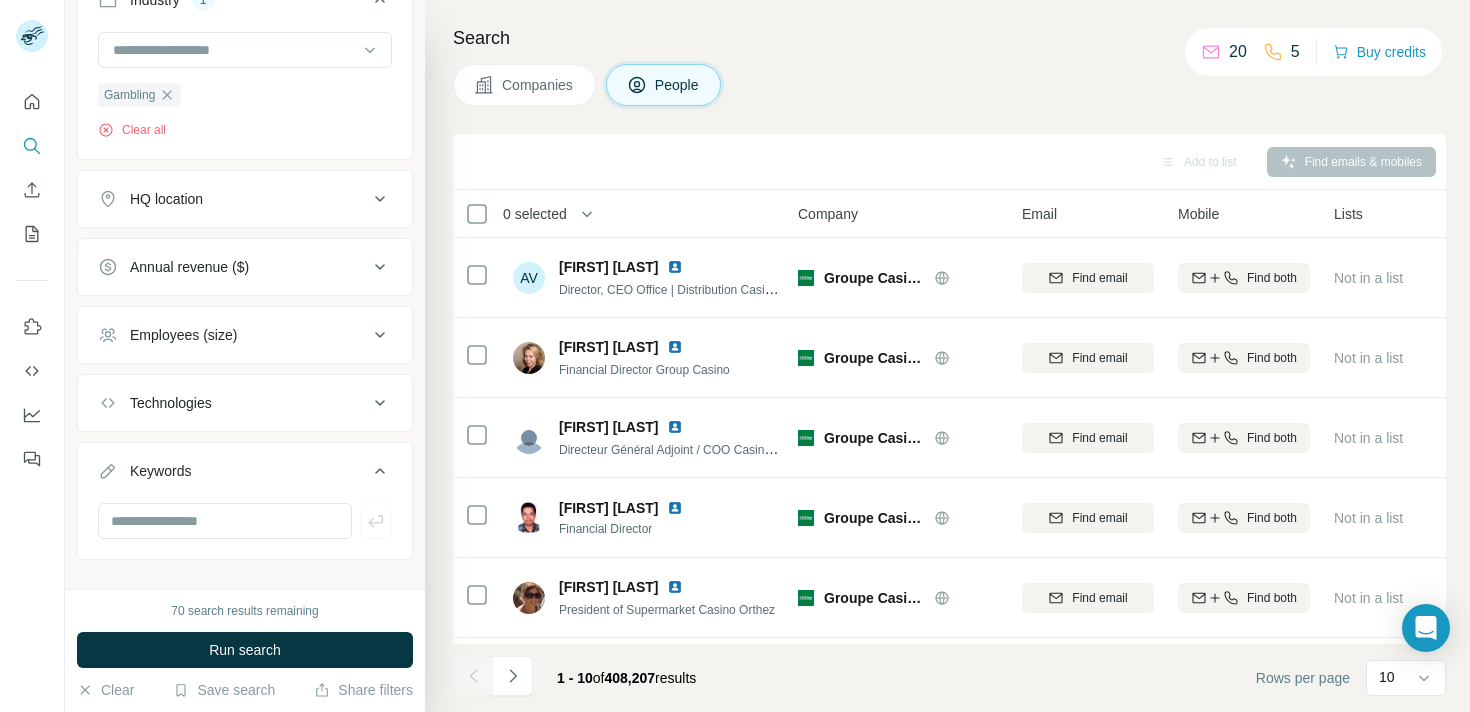 scroll, scrollTop: 829, scrollLeft: 0, axis: vertical 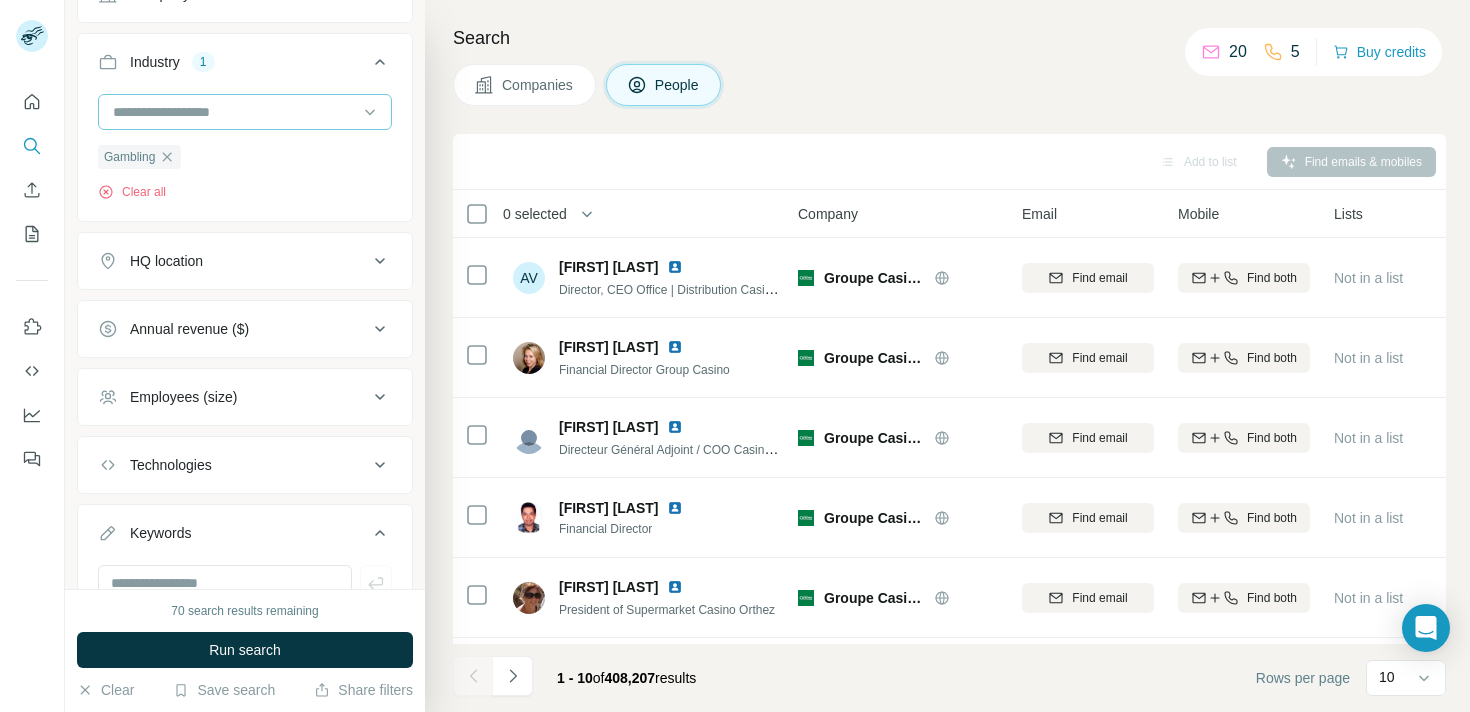 click at bounding box center [234, 112] 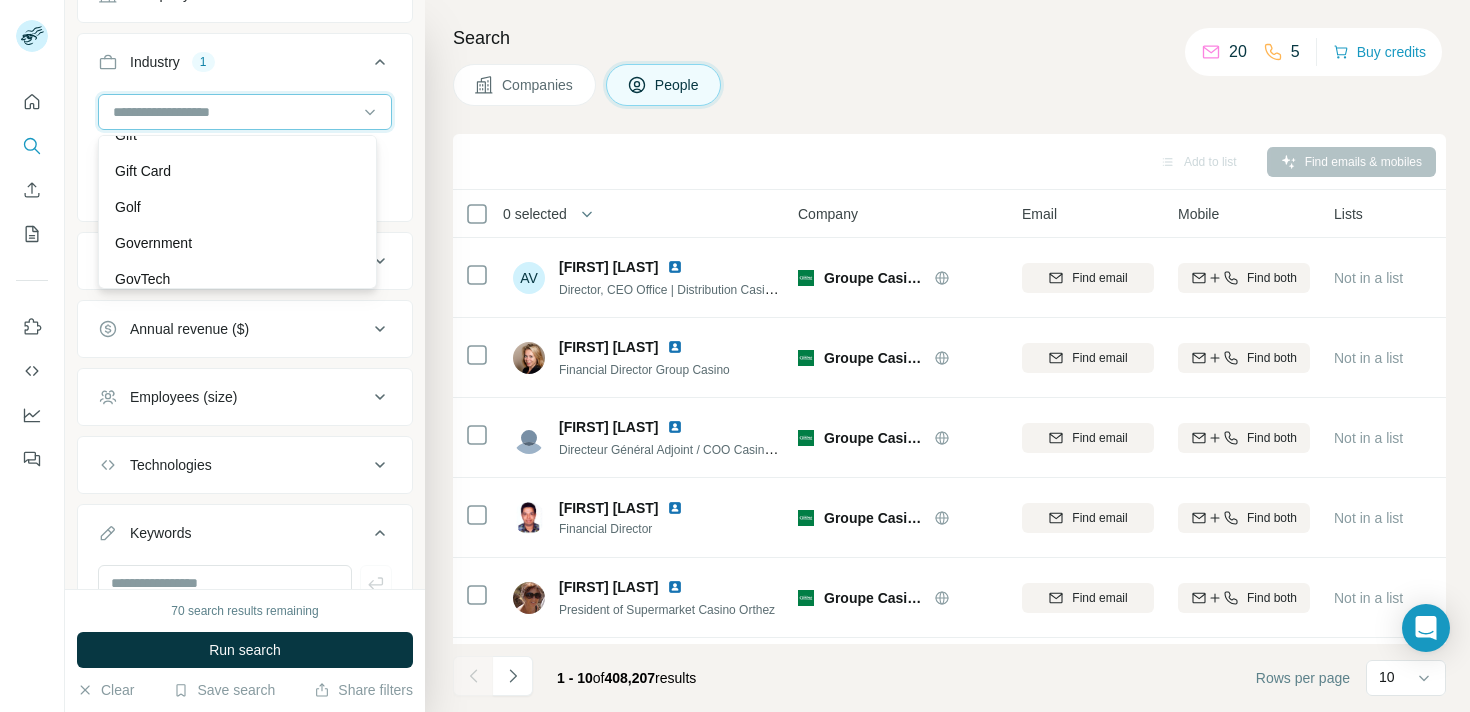 scroll, scrollTop: 9109, scrollLeft: 0, axis: vertical 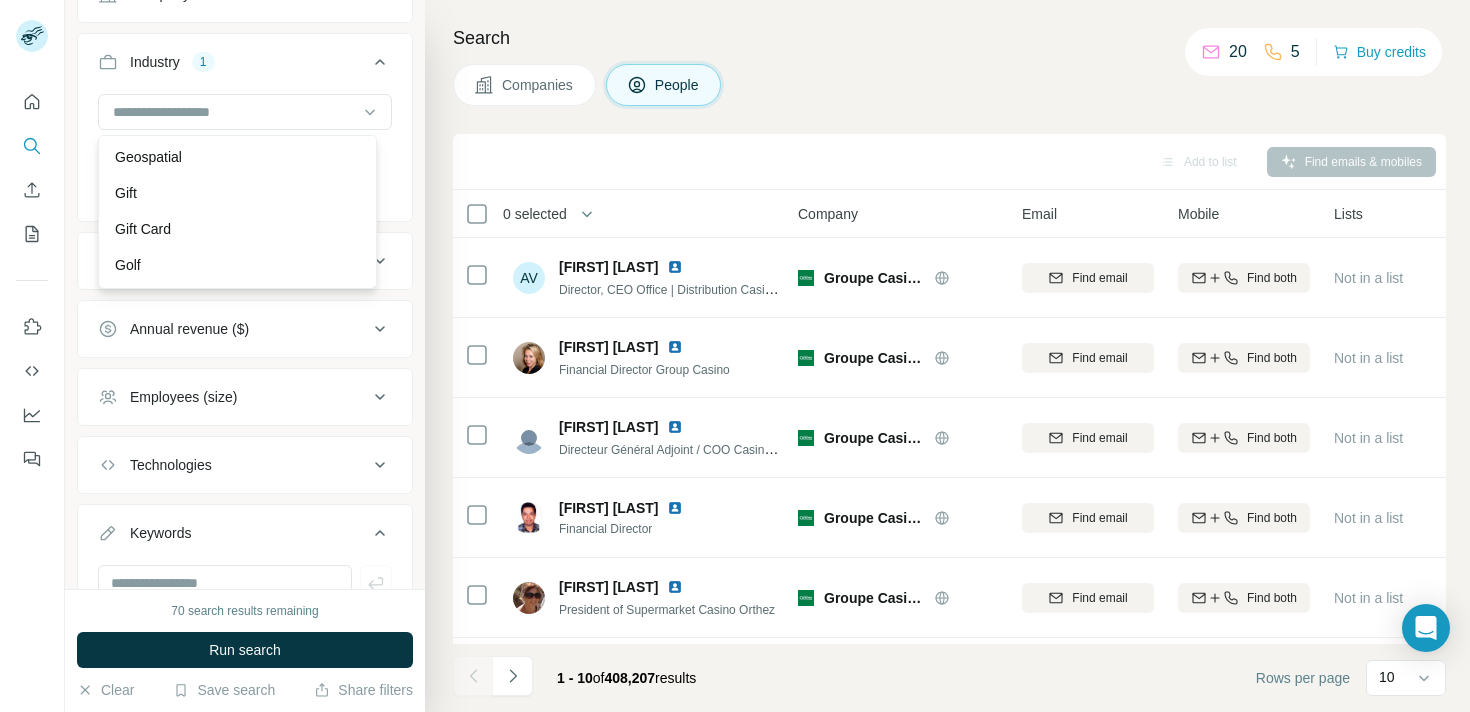click on "Search Companies People Add to list Find emails & mobiles 0 selected People Company Email Mobile Lists Personal location Seniority Department Landline AV [FIRST] [LAST] Director, CEO Office | Distribution Casino France Groupe Casino Find email Find both Not in a list 🇫🇷 France C-Level Director Management Find email first Angelique Cristofari Directeur financier Groupe Casino Groupe Casino Find email Find both Not in a list 🇫🇷 France C-Level Accounting and Finance, Management Find email first Anthony Le Cuillier Directeur Général Adjoint / COO Casino Immobilier Groupe Casino Find email Find both Not in a list 🇫🇷 France C-Level Management, Operations Find email first [FIRST] [LAST] S.Directeur financier Groupe Casino Find email Find both Not in a list 🇹🇳 Tunisia C-Level Accounting and Finance, Management Find email first Chantal Dufau Présidente du Supermarché Casino Orthez Groupe Casino Find email Find both Not in a list 🇫🇷 France C-Level Management Find email first 🇫🇷" at bounding box center (947, 356) 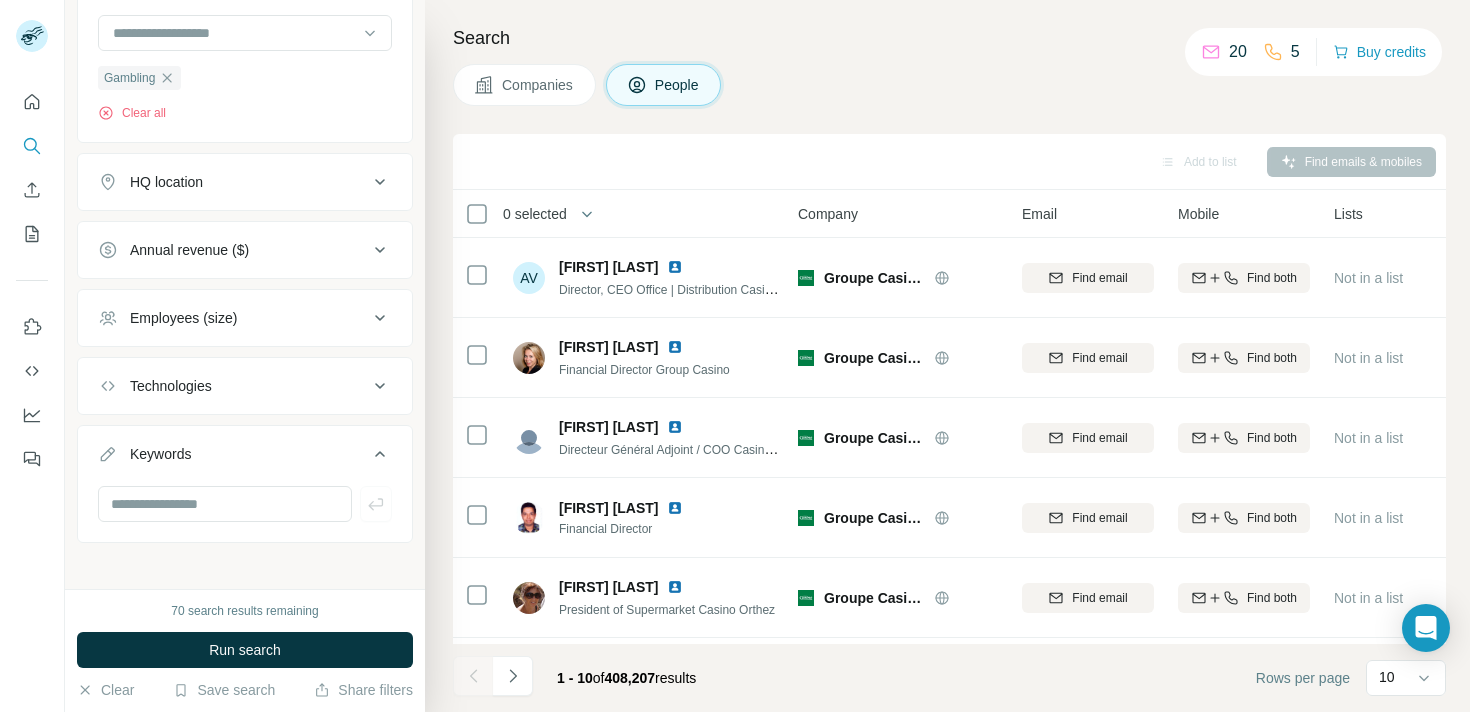 scroll, scrollTop: 919, scrollLeft: 0, axis: vertical 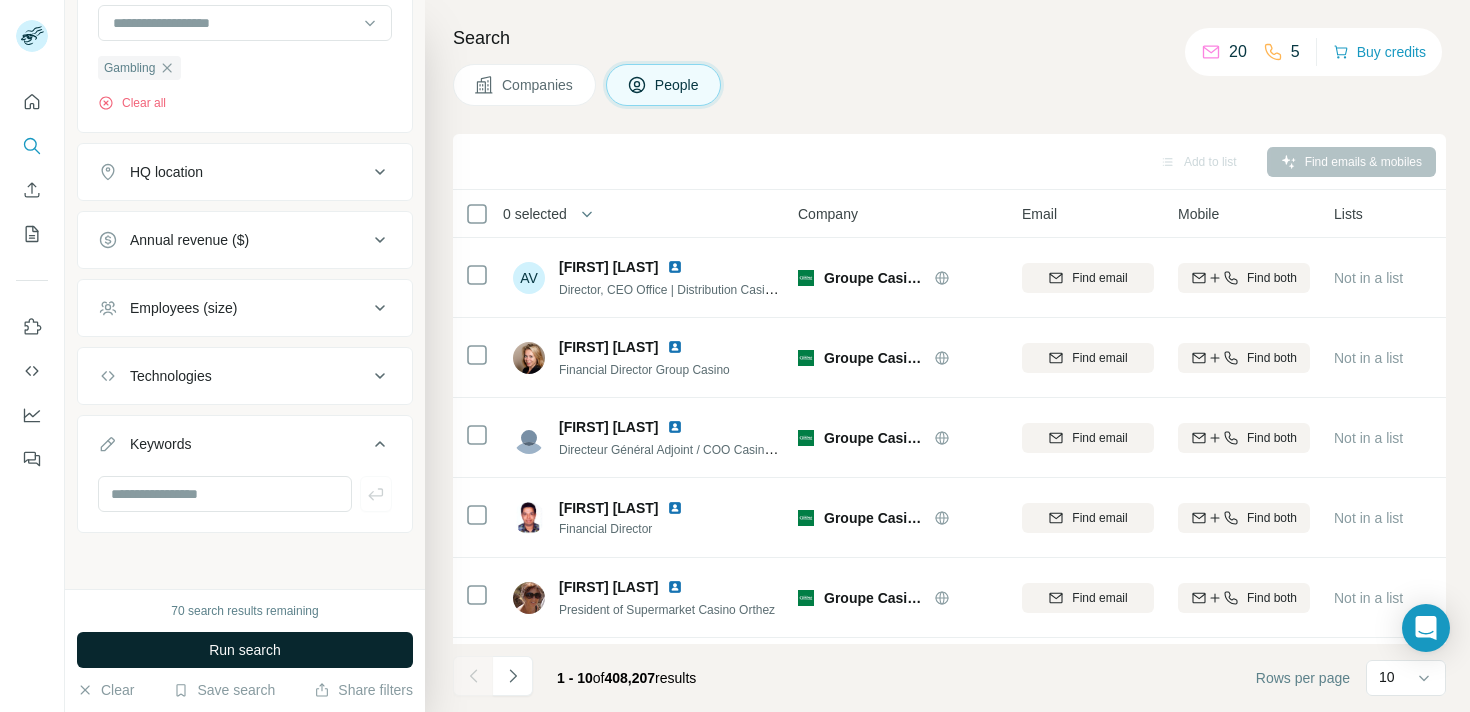 click on "Run search" at bounding box center (245, 650) 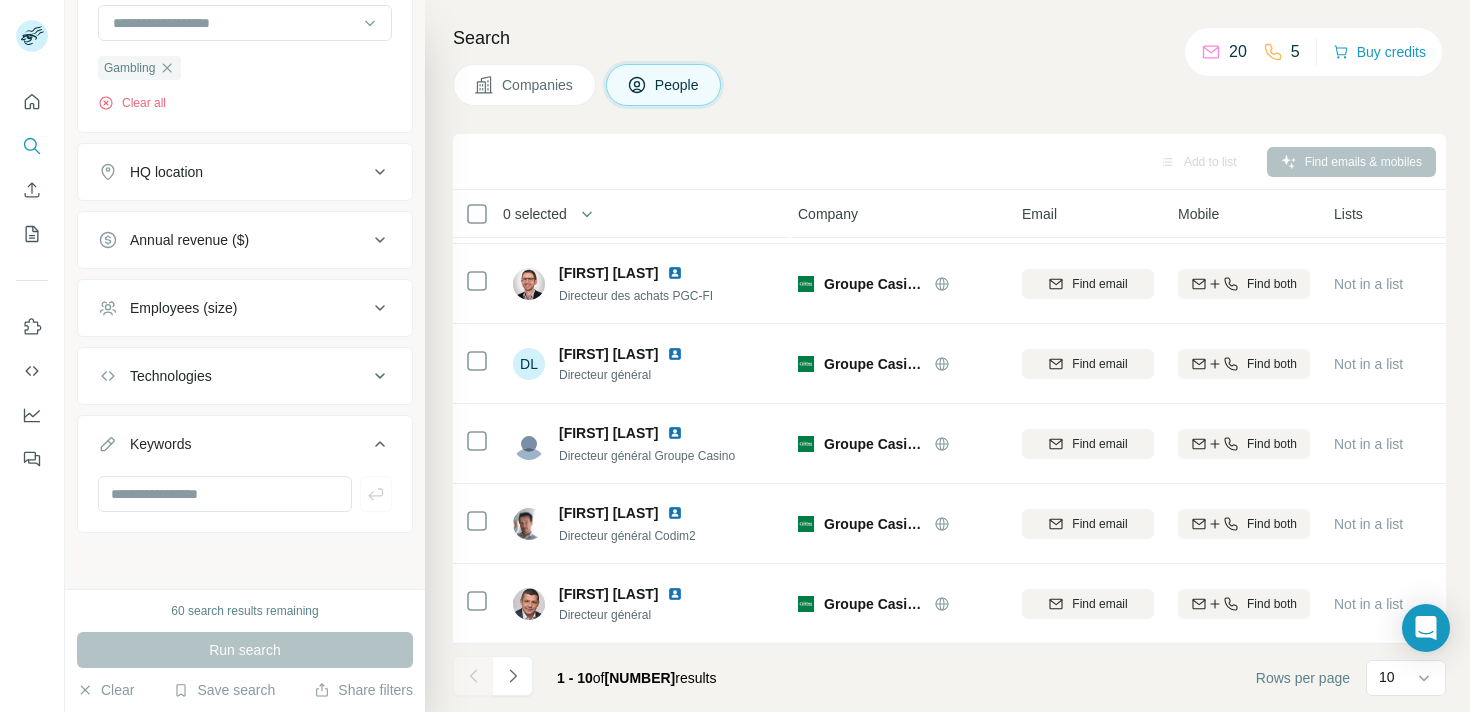 scroll, scrollTop: 405, scrollLeft: 3, axis: both 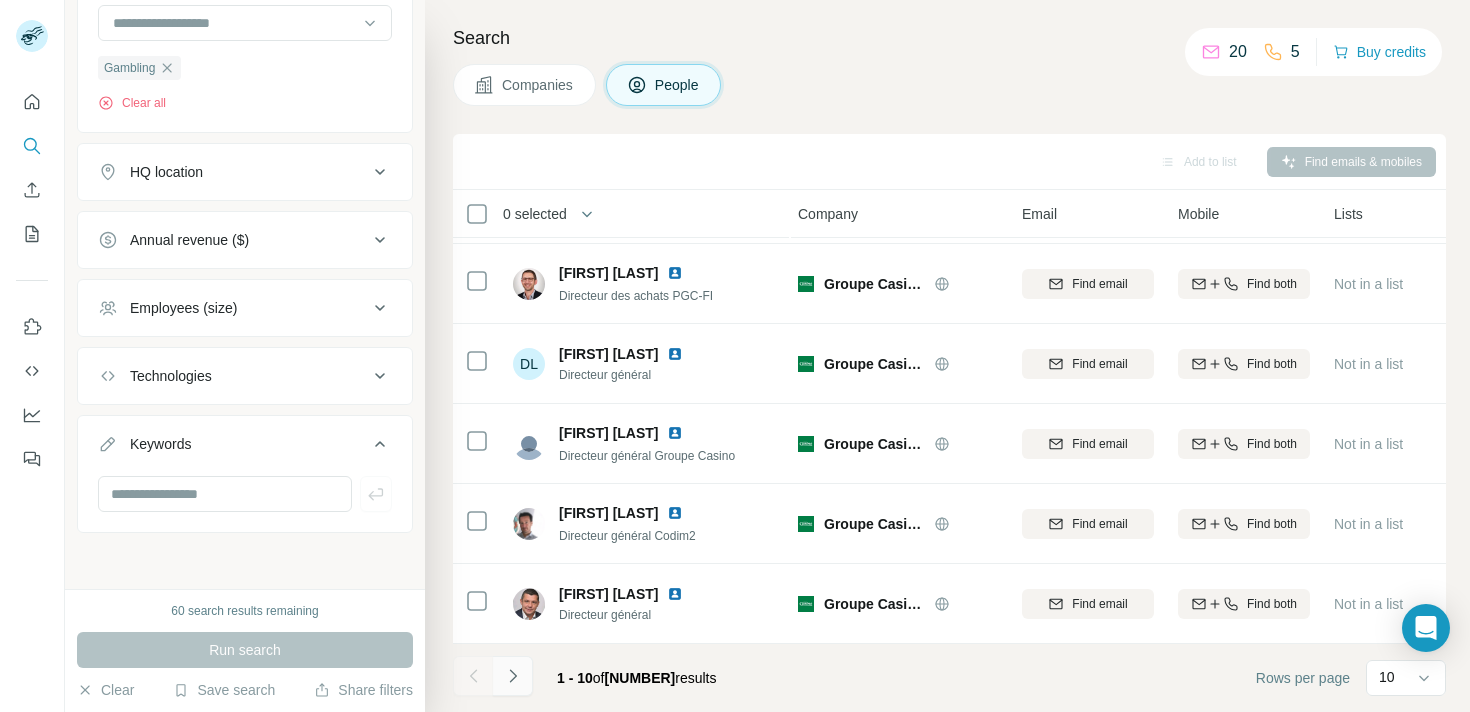 click 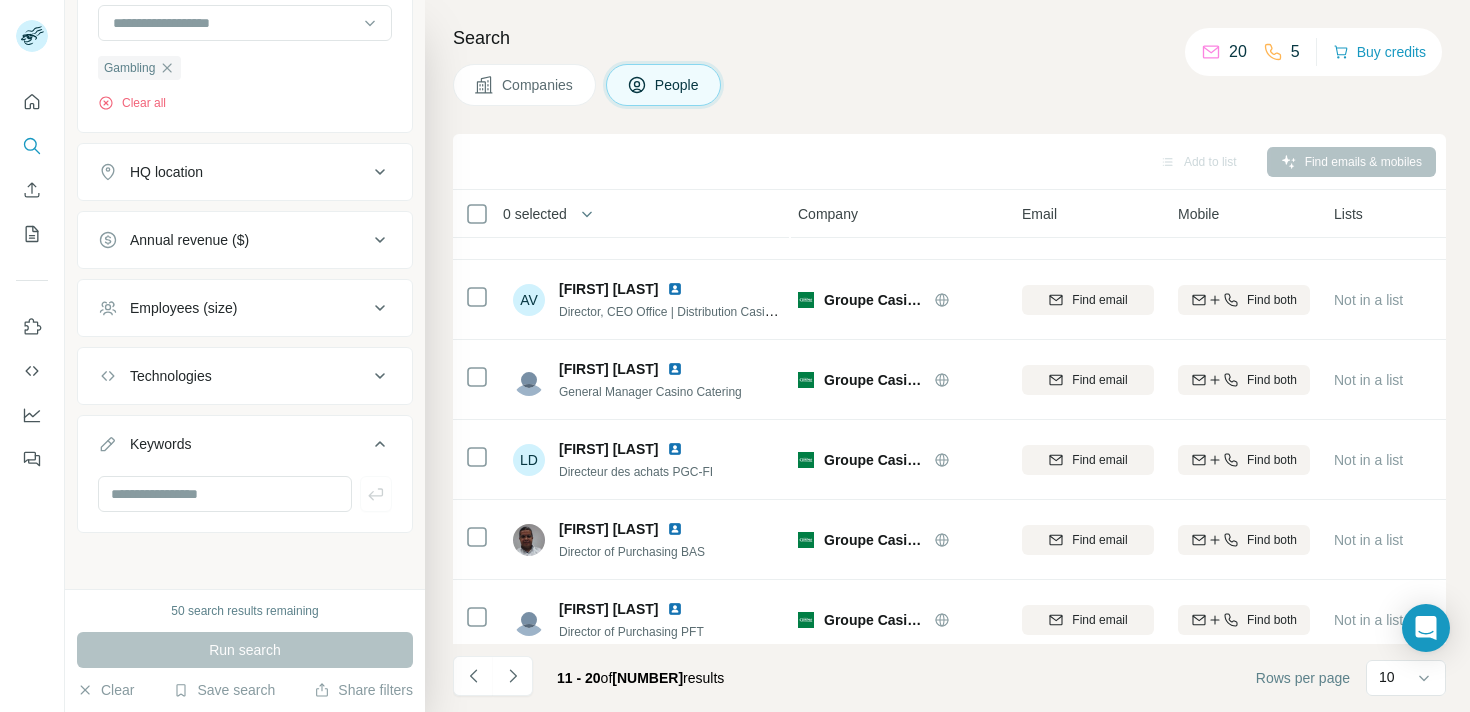 scroll, scrollTop: 405, scrollLeft: 3, axis: both 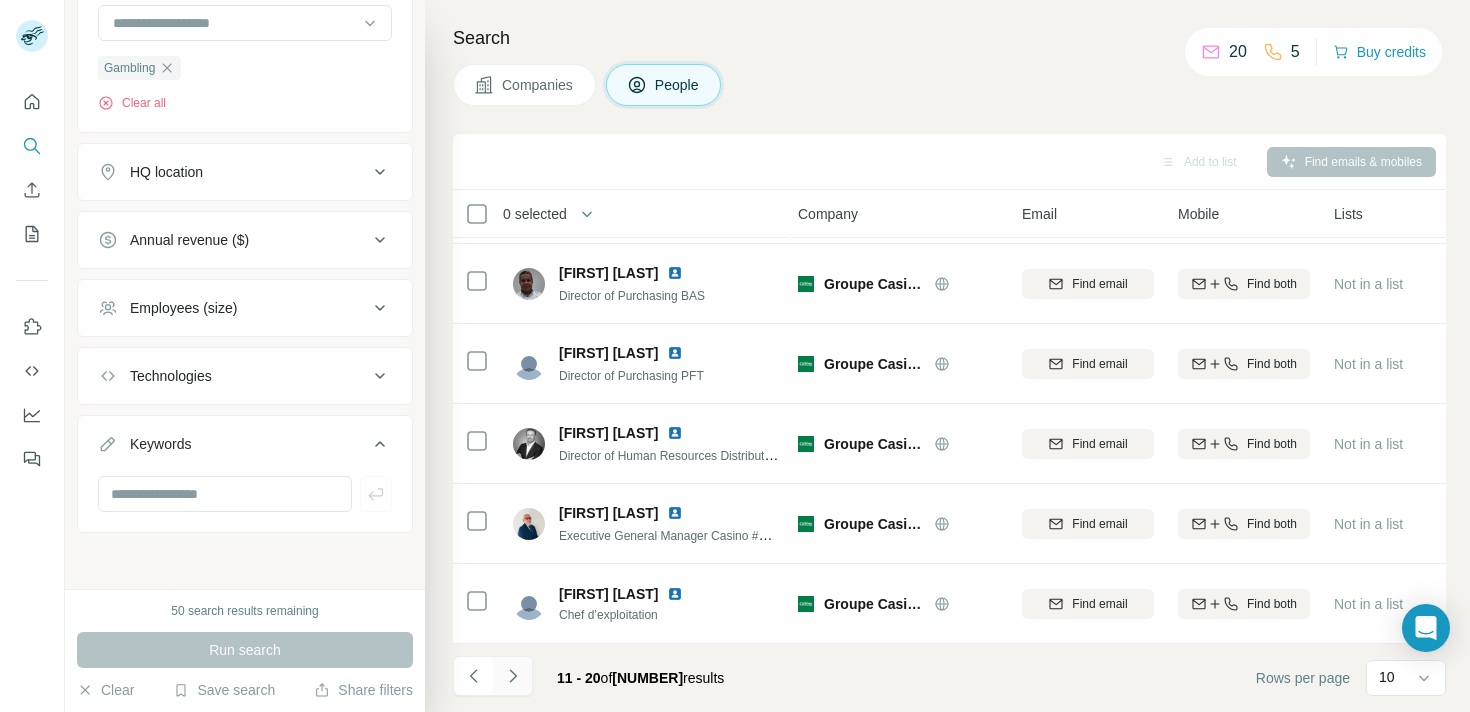 click at bounding box center (513, 676) 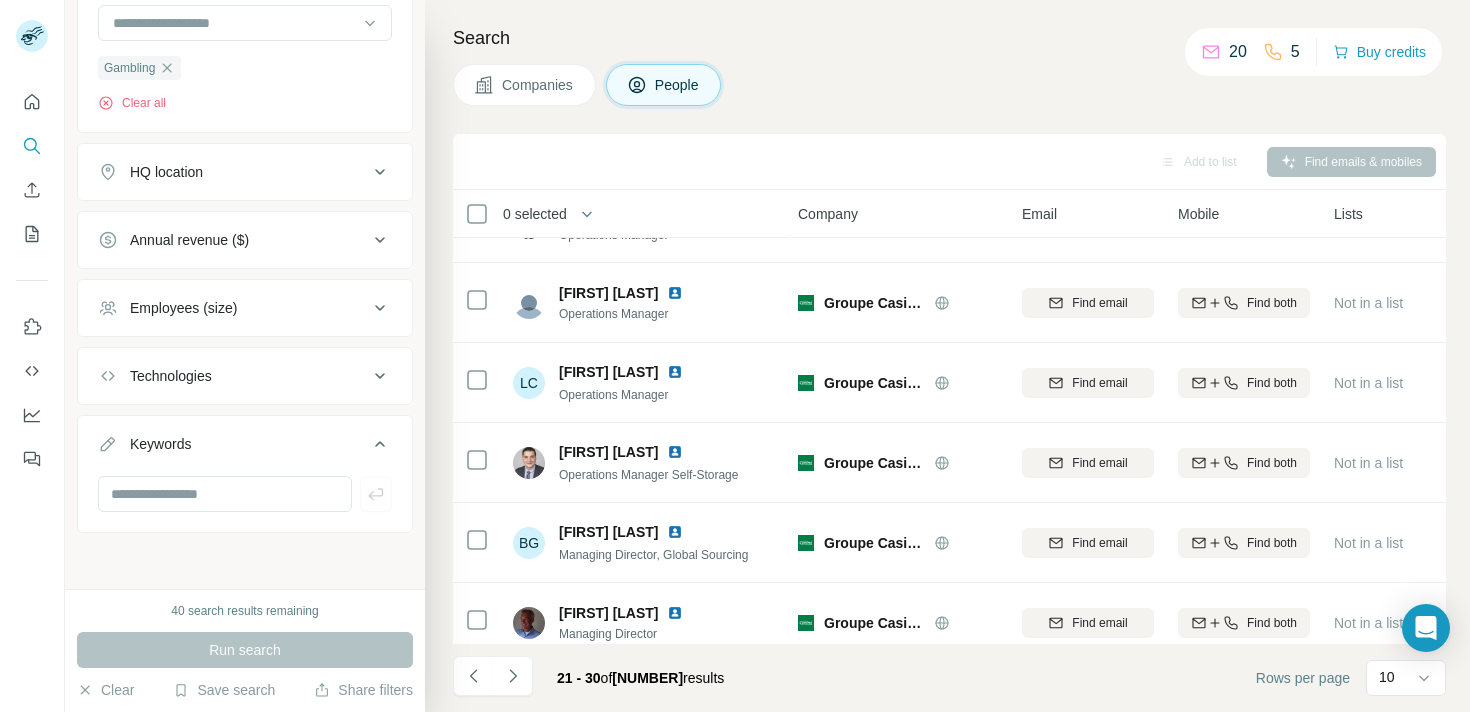 scroll, scrollTop: 405, scrollLeft: 3, axis: both 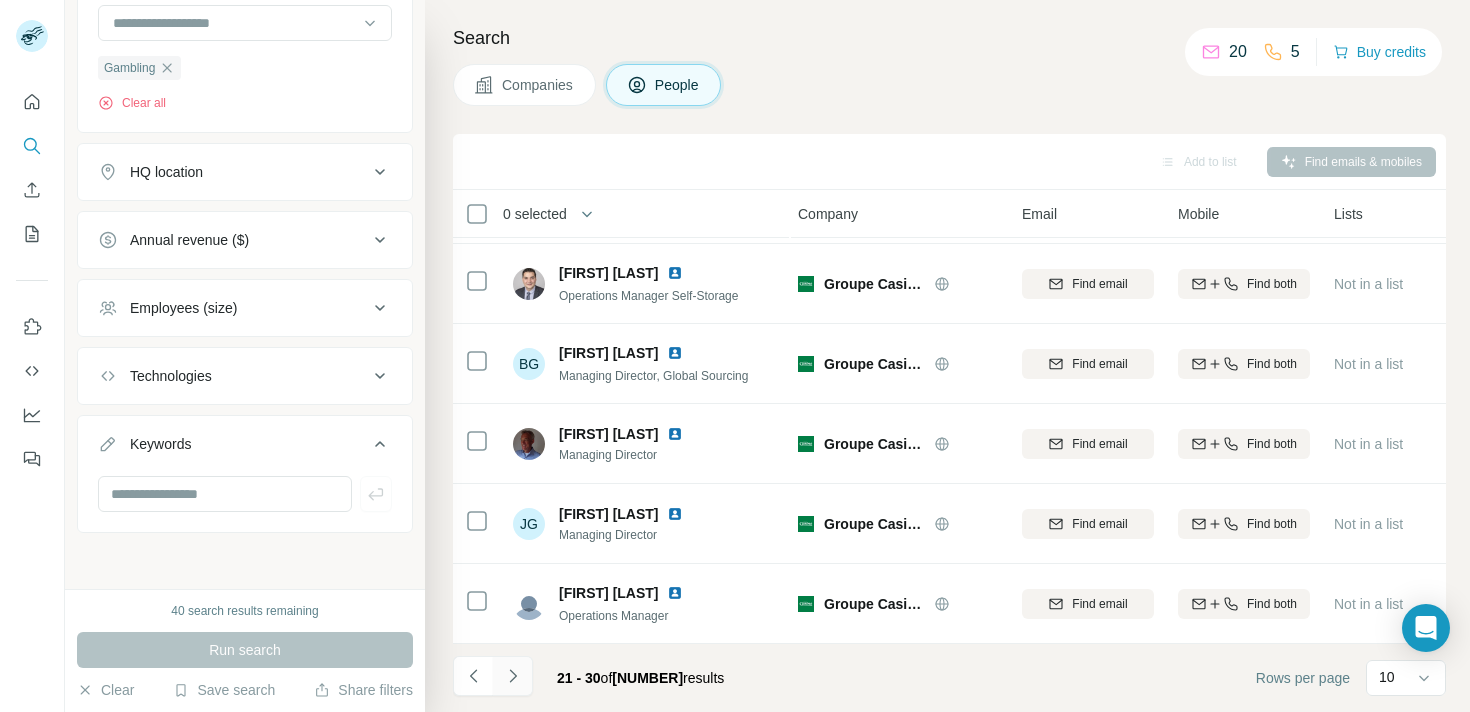 click 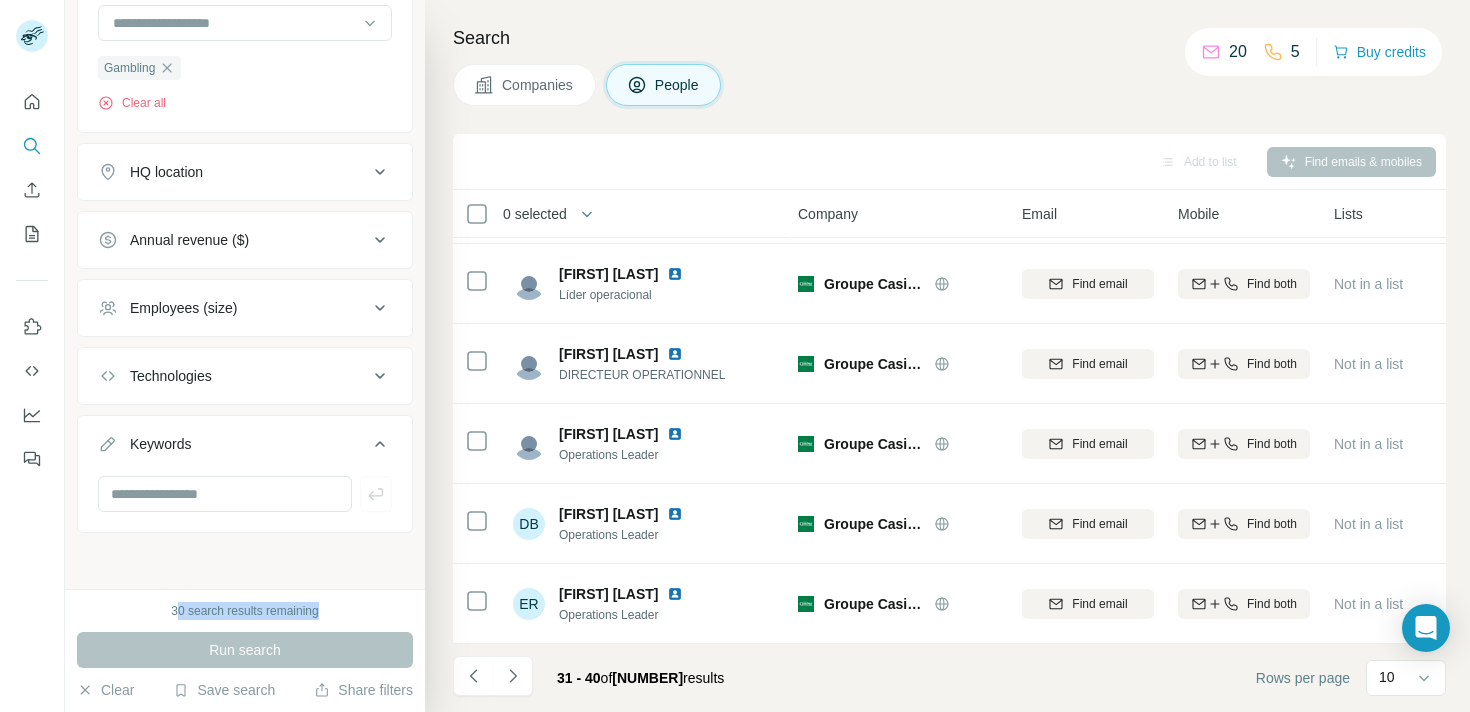 drag, startPoint x: 171, startPoint y: 609, endPoint x: 359, endPoint y: 608, distance: 188.00266 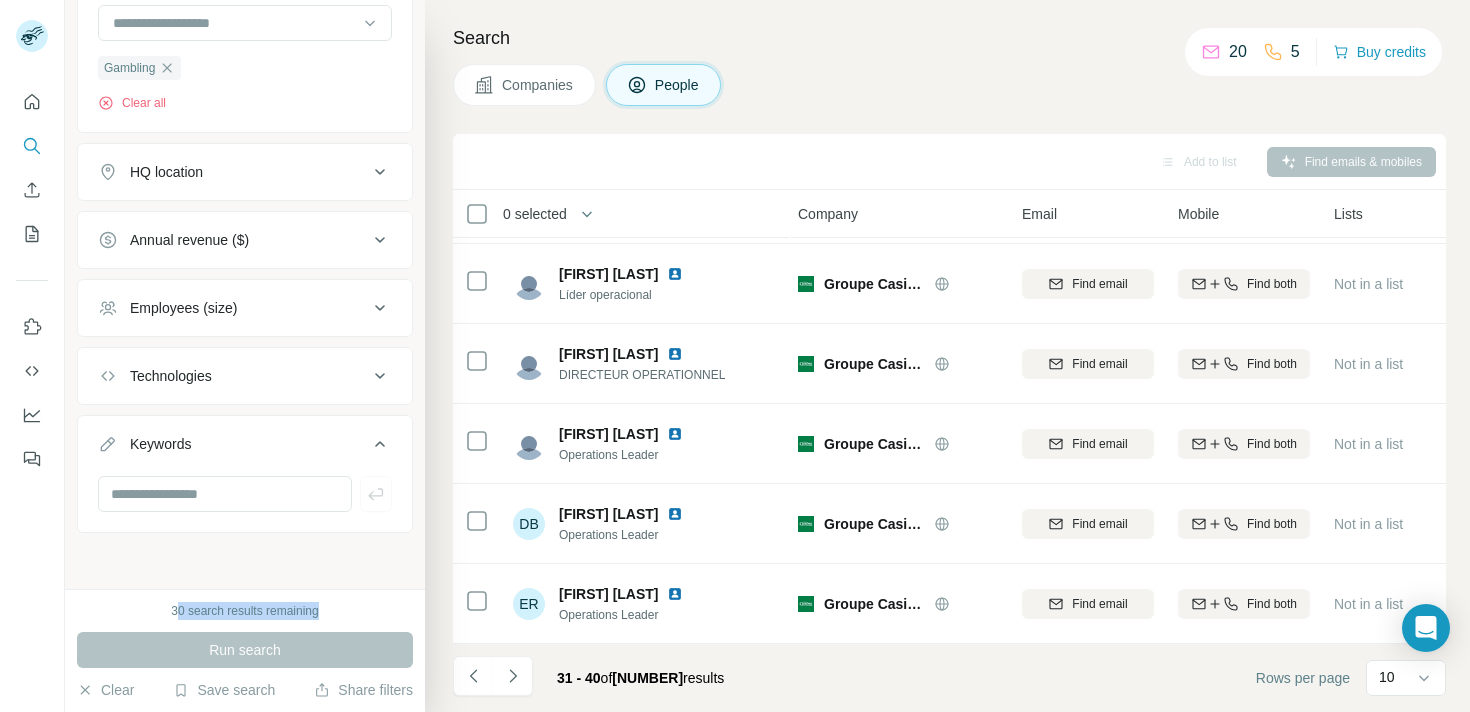click on "30 search results remaining" at bounding box center (245, 611) 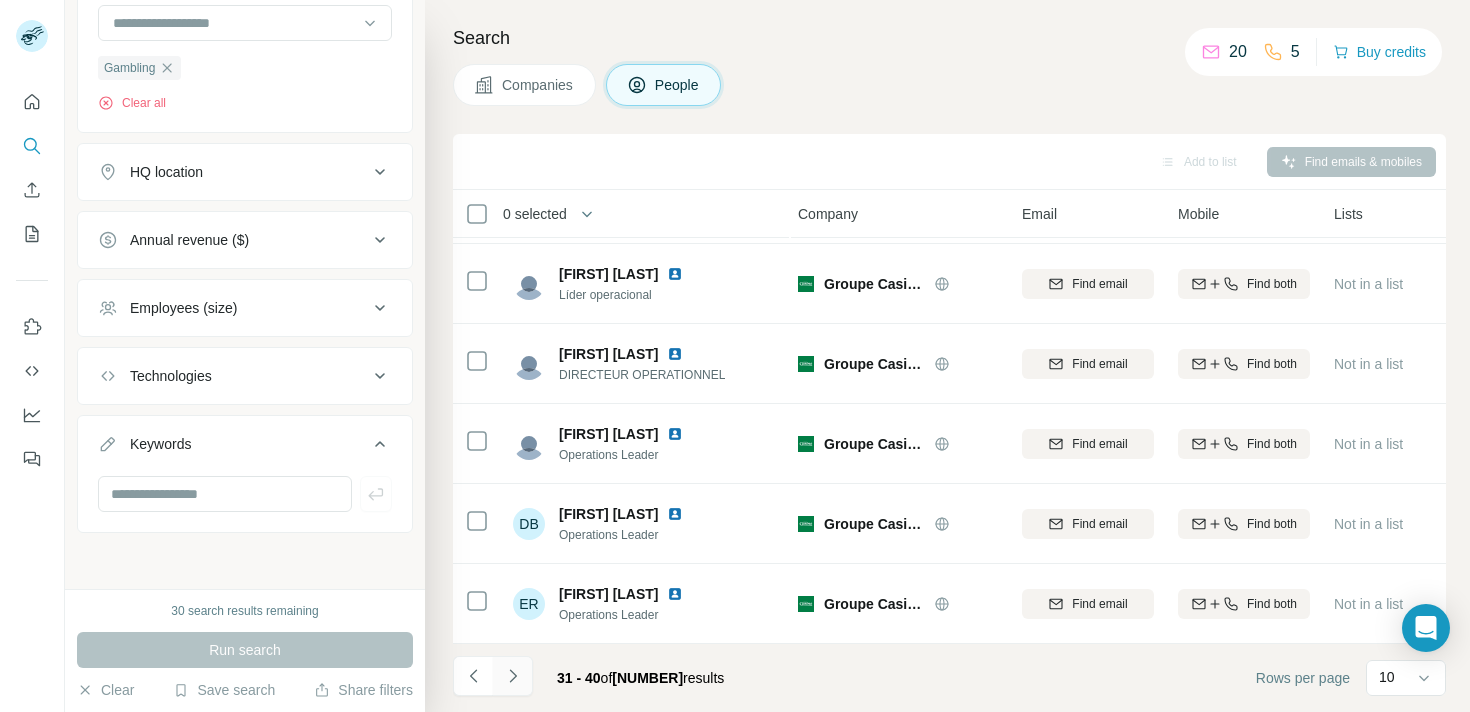 click 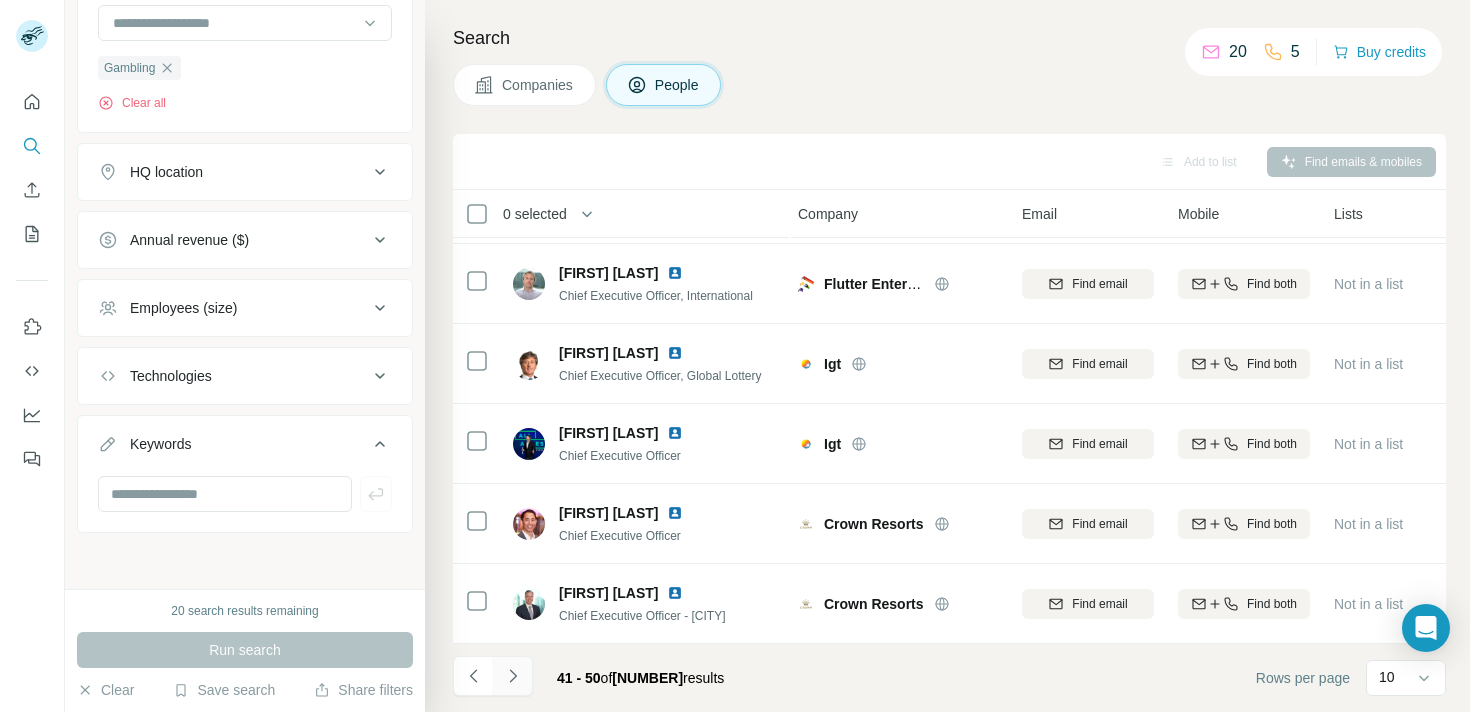 click at bounding box center (513, 676) 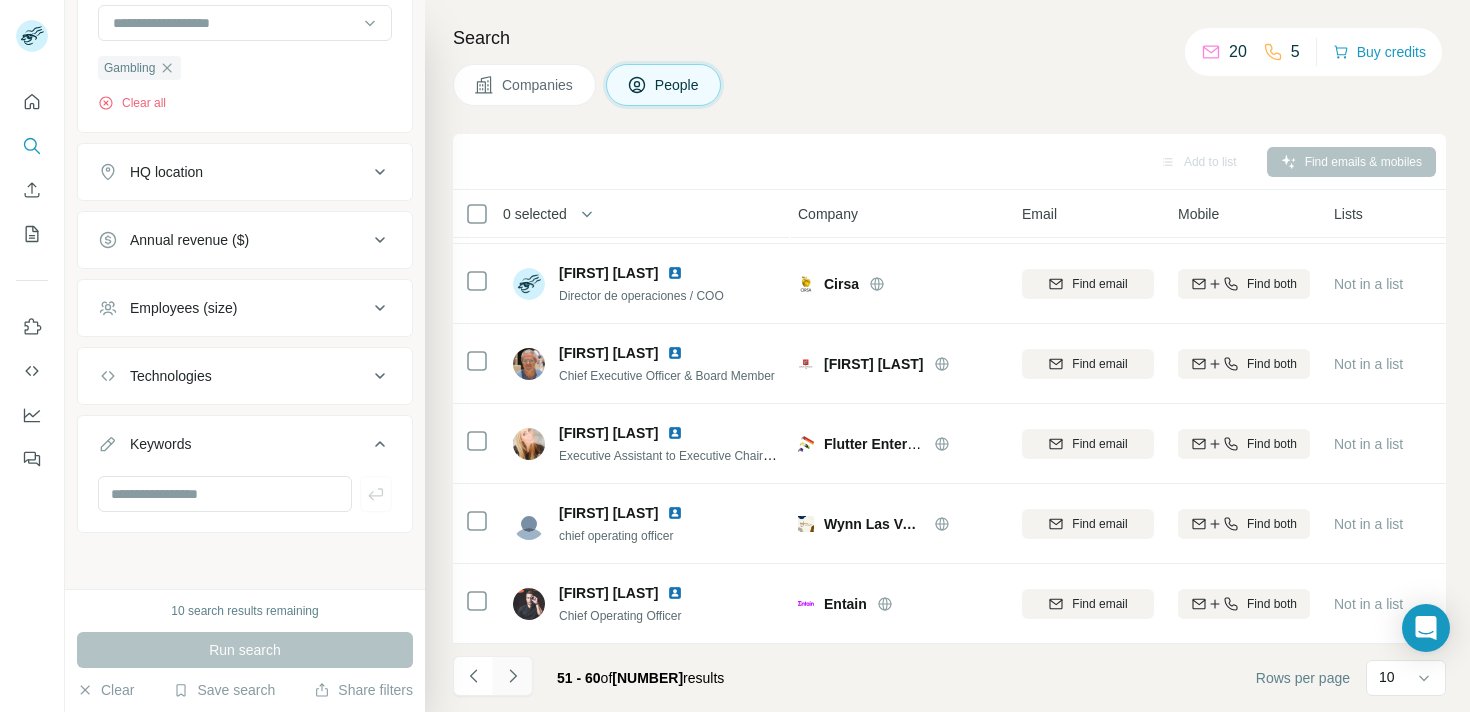 click 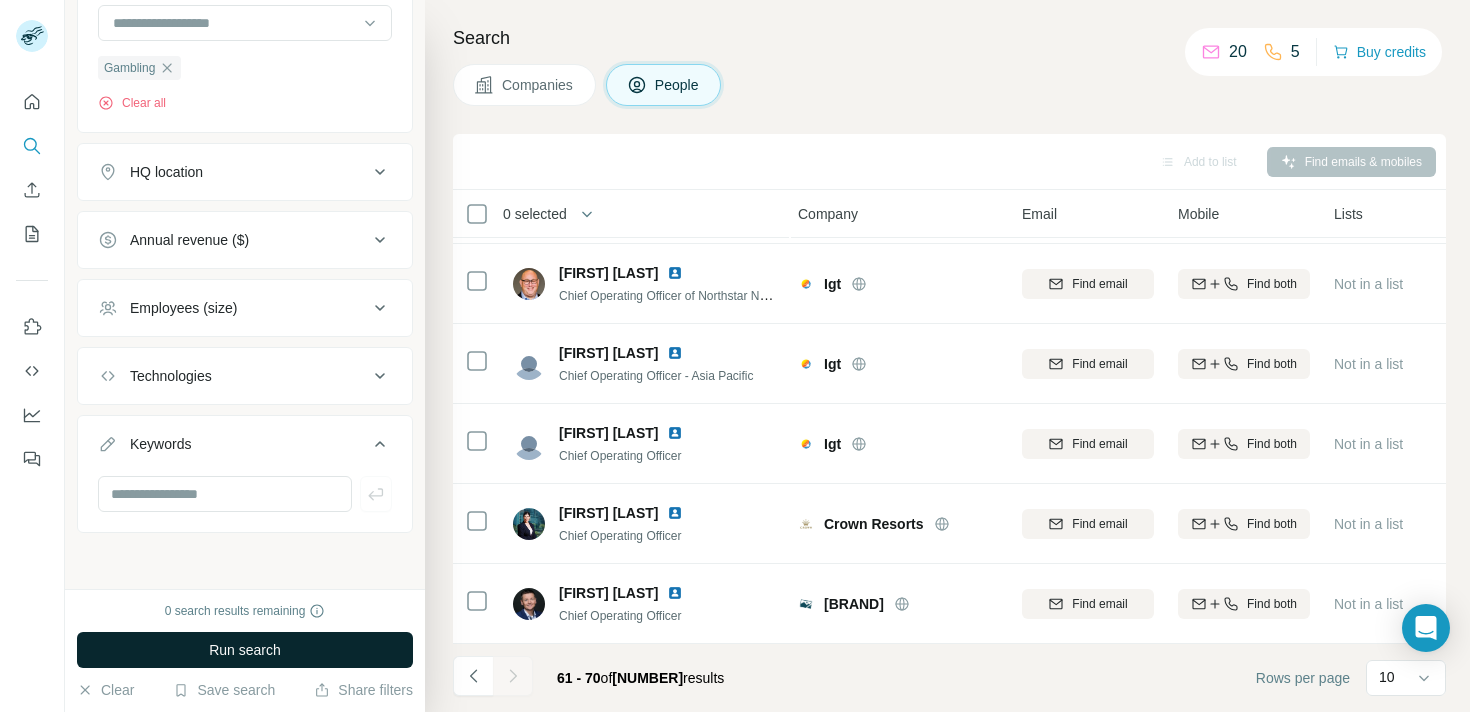 click on "Run search" at bounding box center (245, 650) 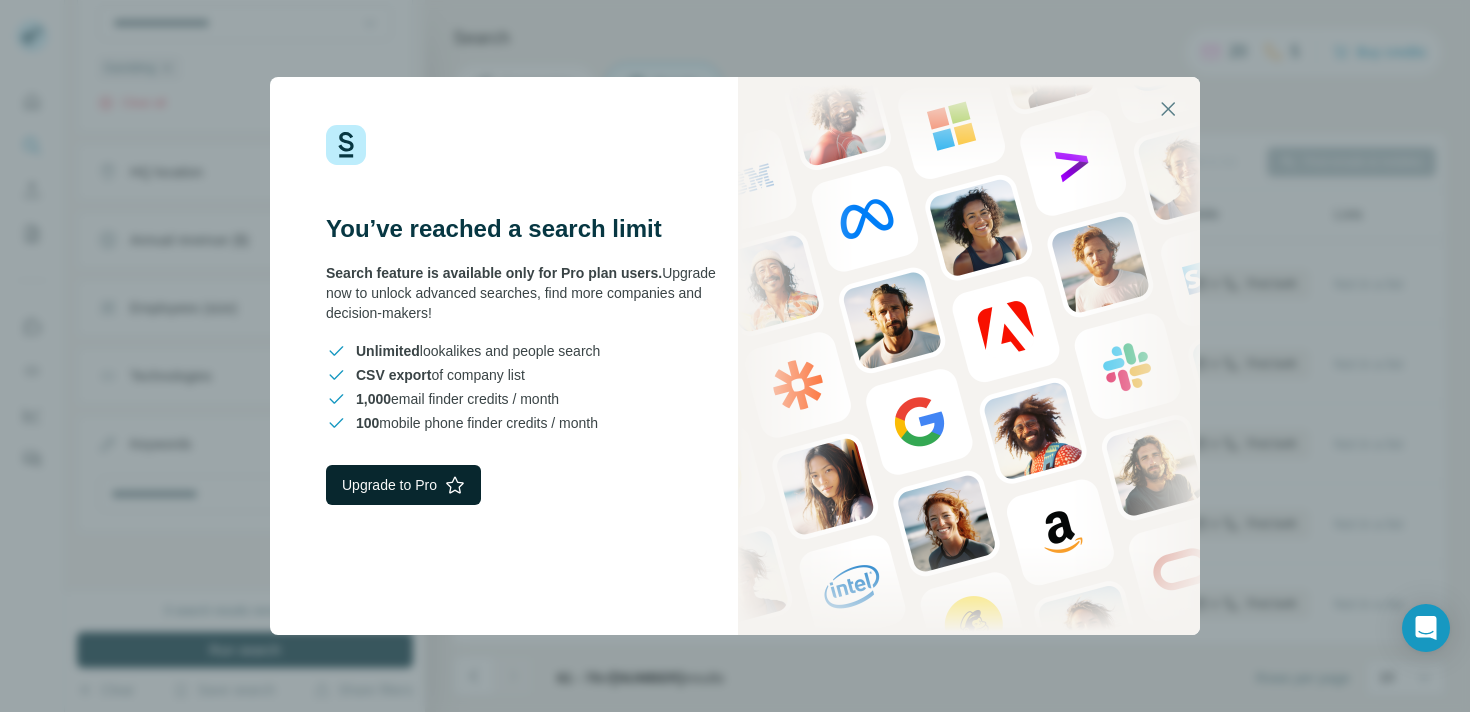 click on "Upgrade to Pro" at bounding box center (403, 485) 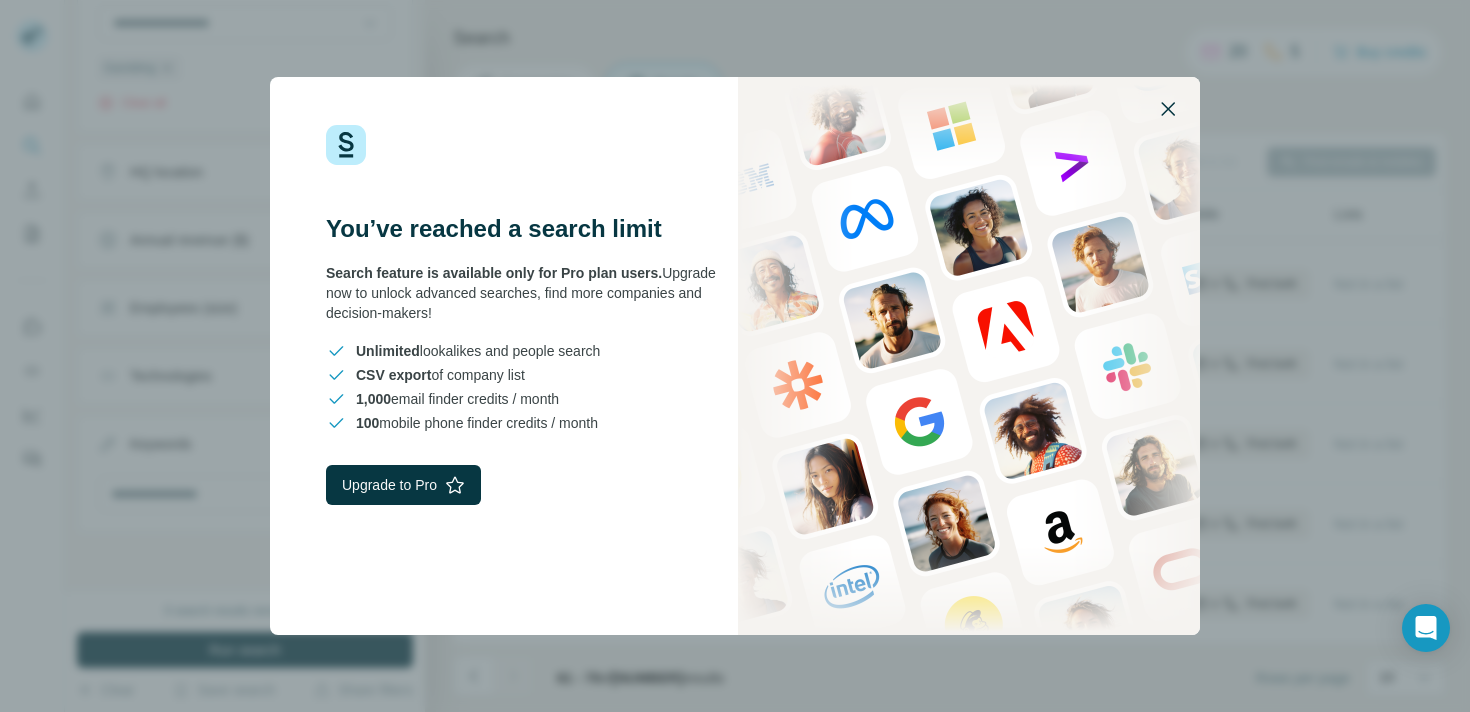 click 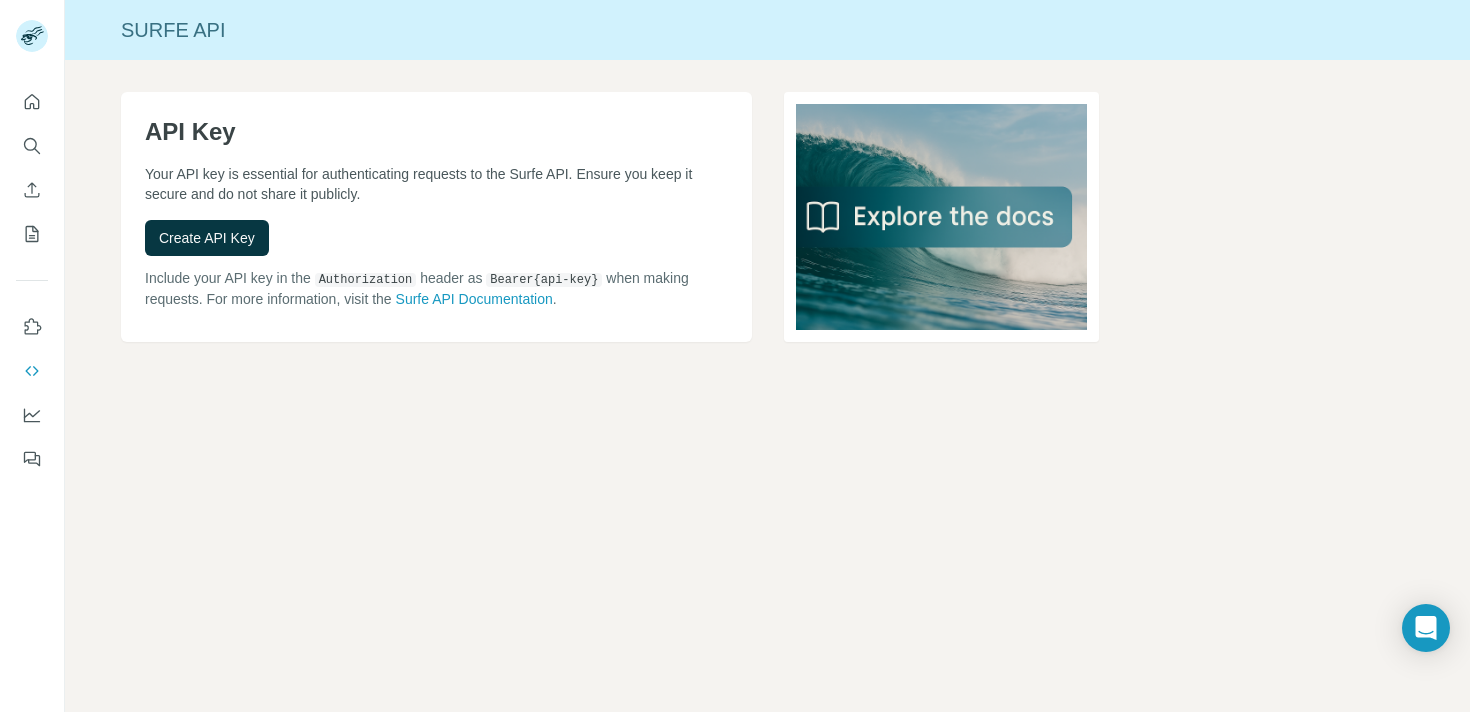 scroll, scrollTop: 0, scrollLeft: 0, axis: both 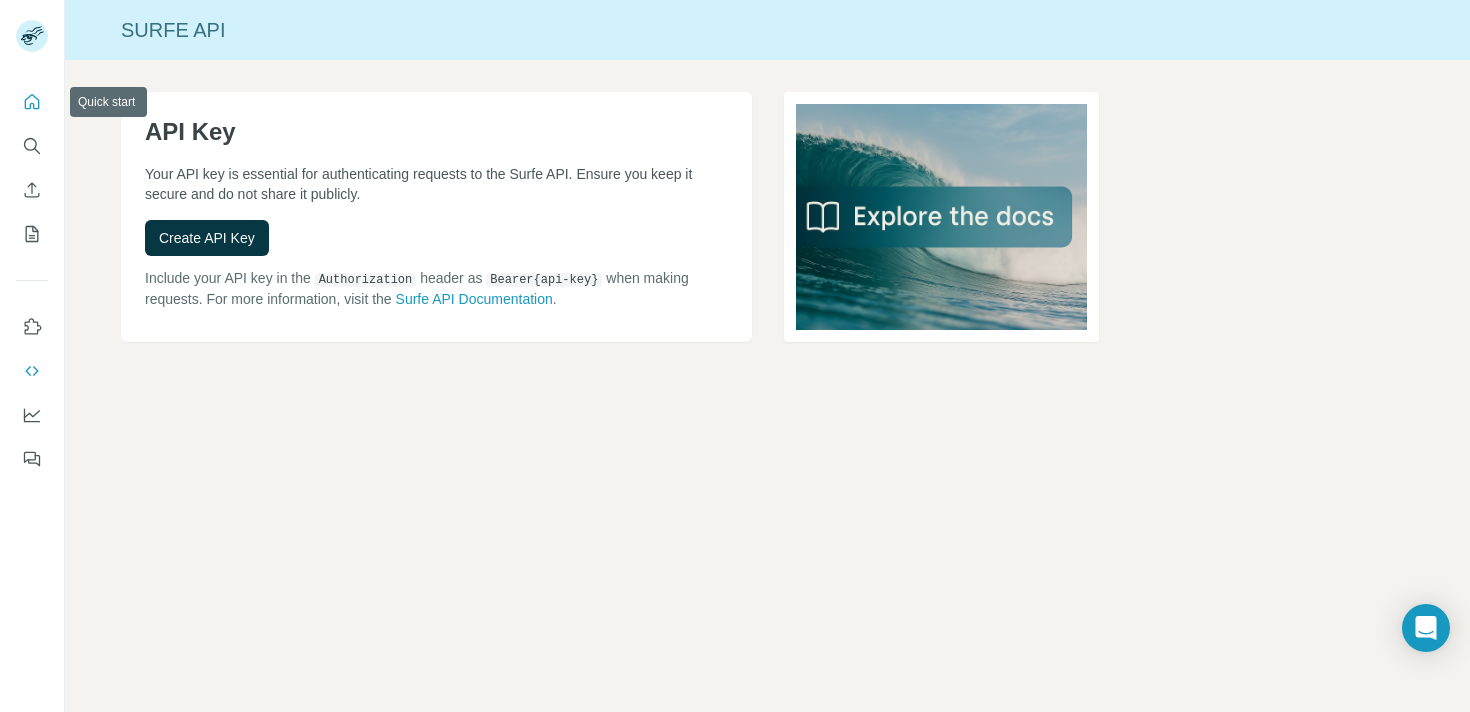 click 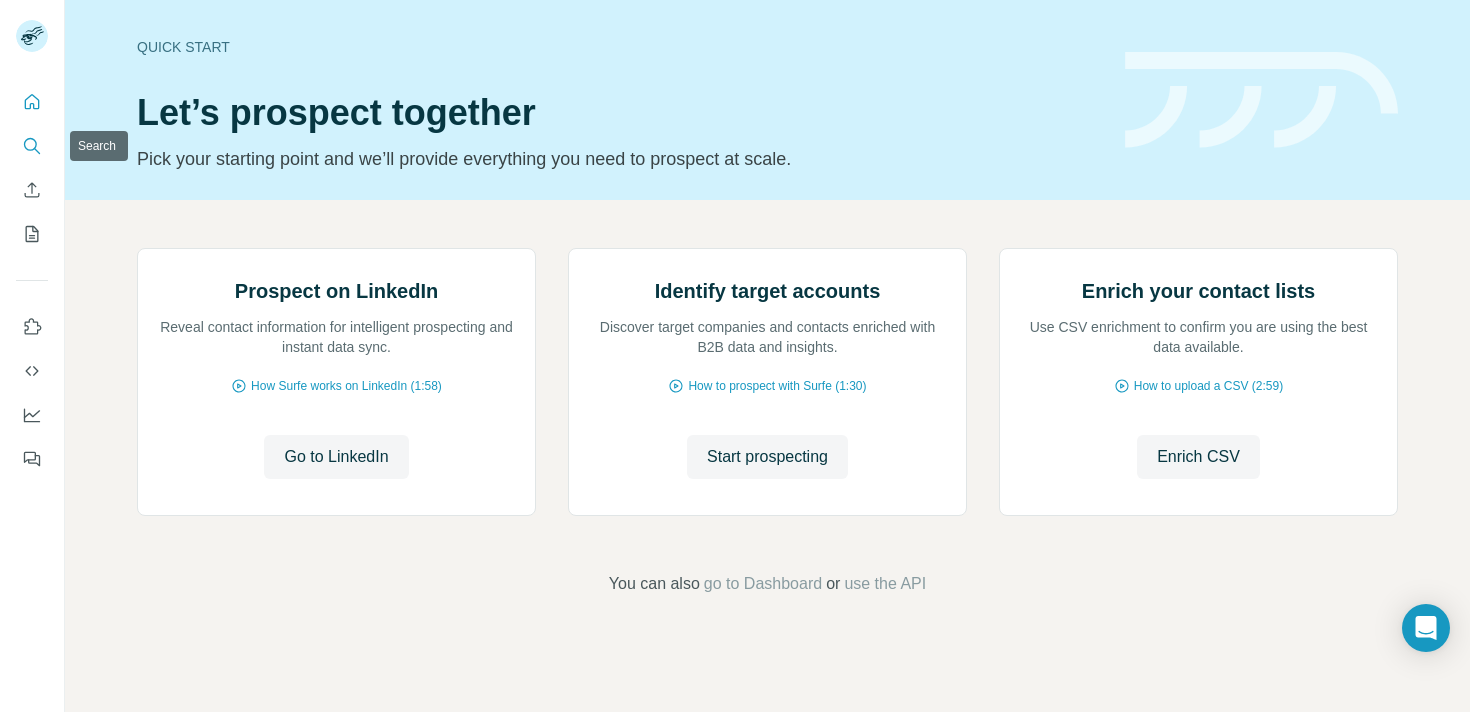 click 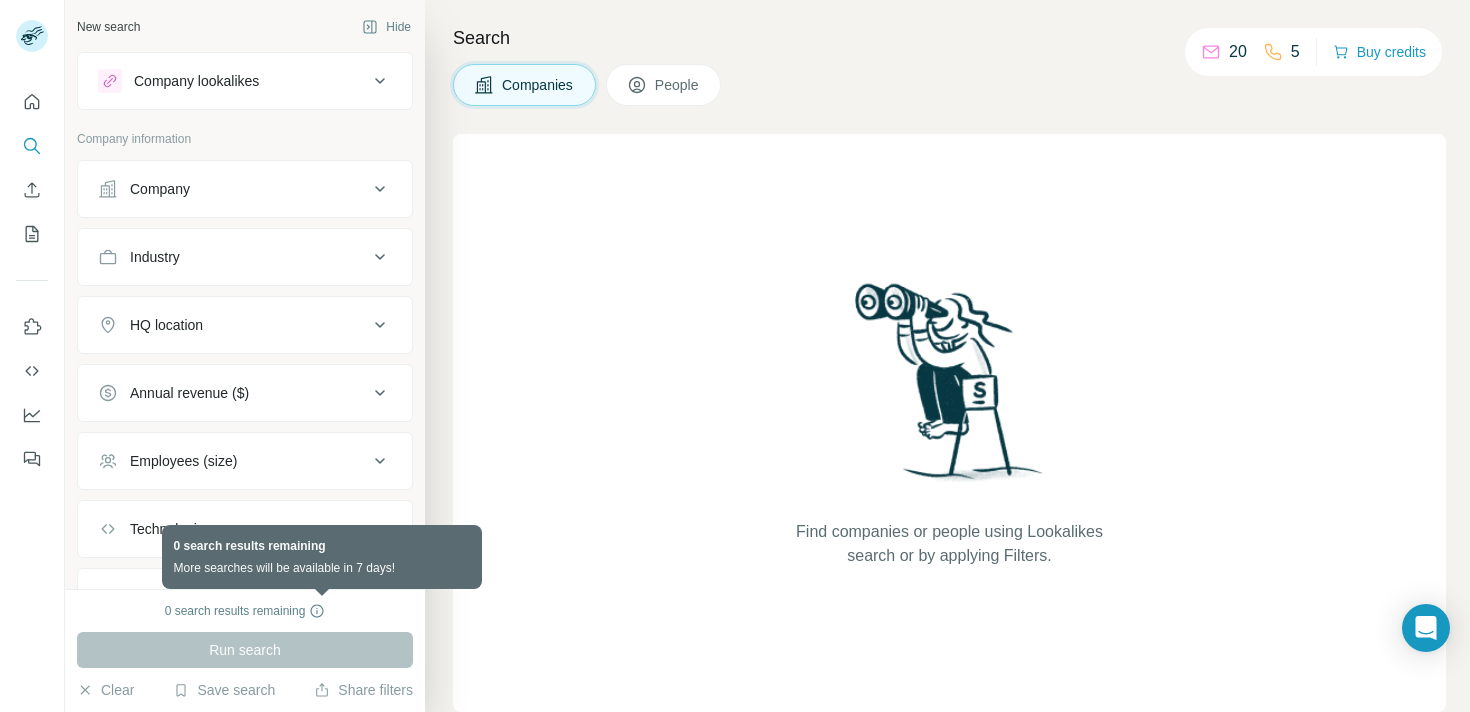 click 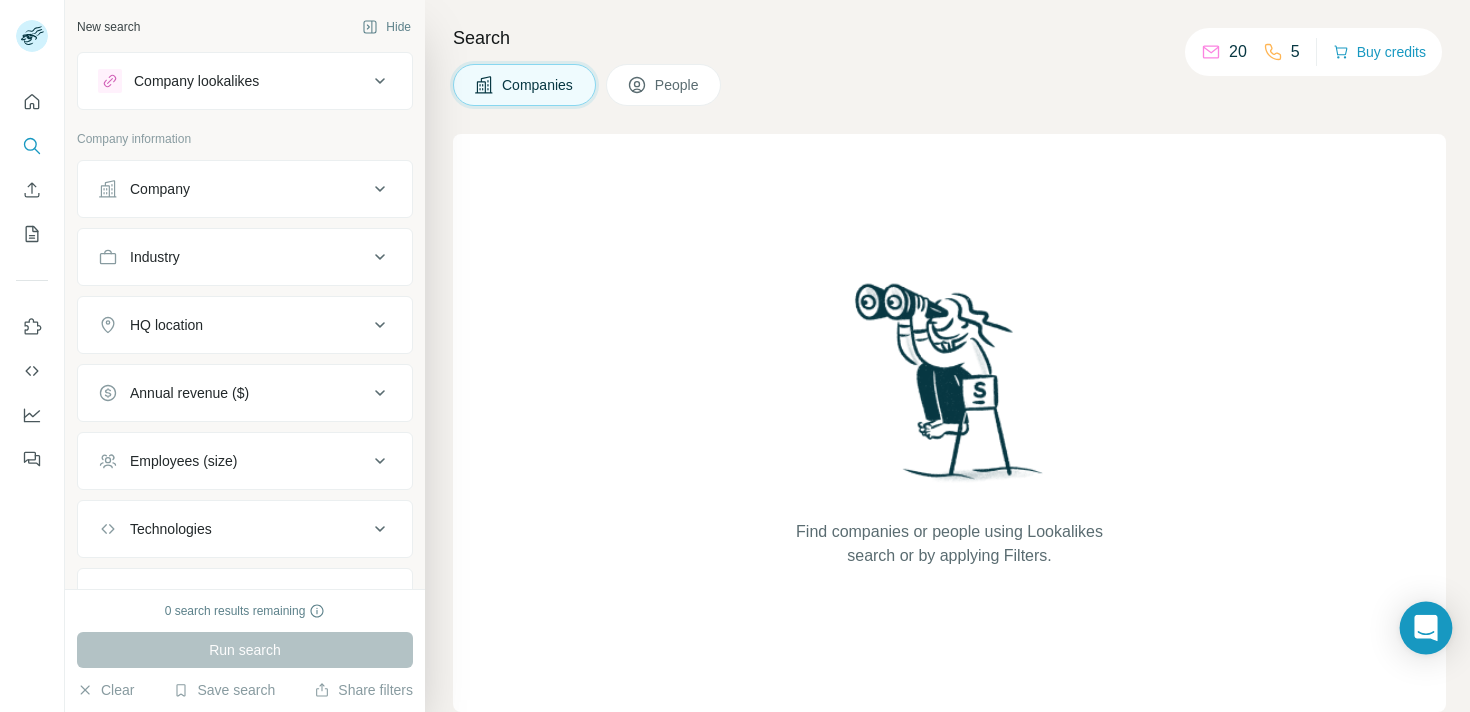 click at bounding box center (1426, 628) 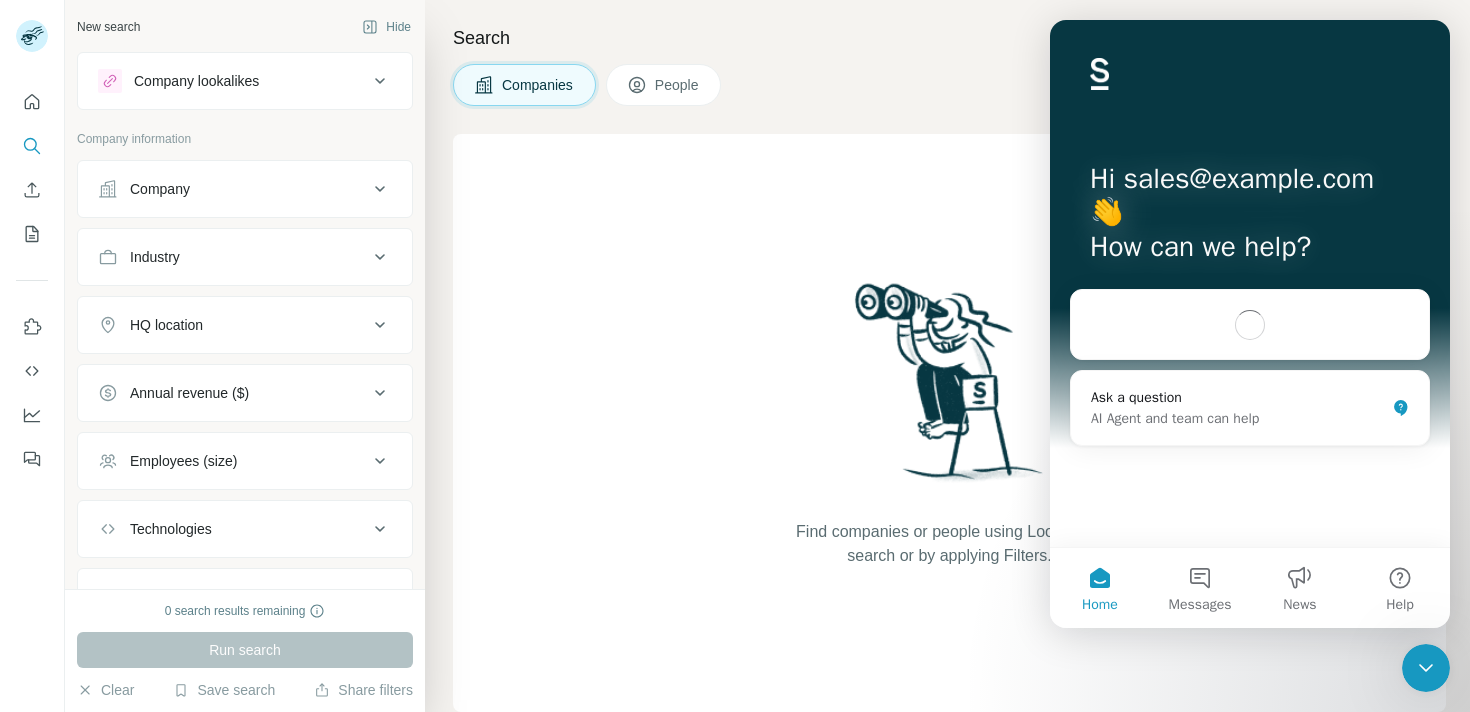 scroll, scrollTop: 0, scrollLeft: 0, axis: both 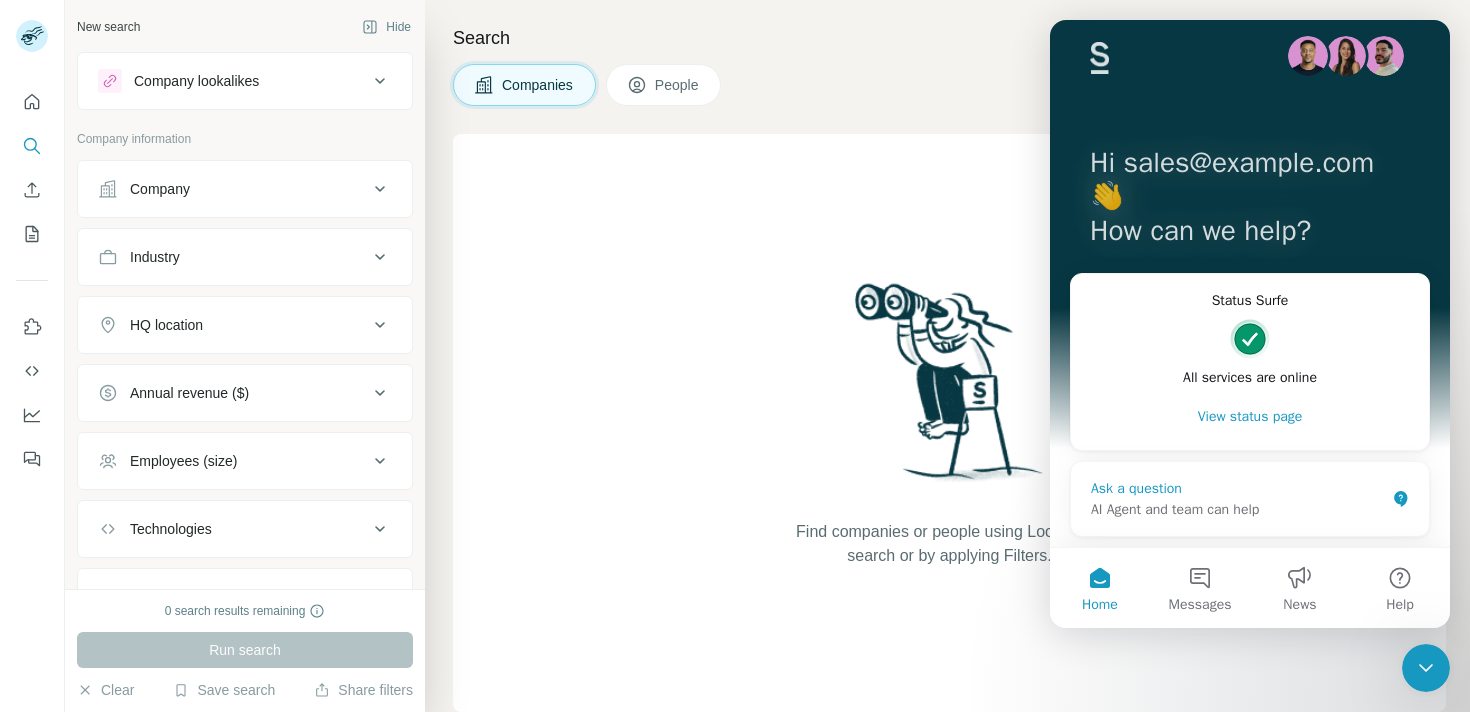 click on "Ask a question" at bounding box center (1238, 488) 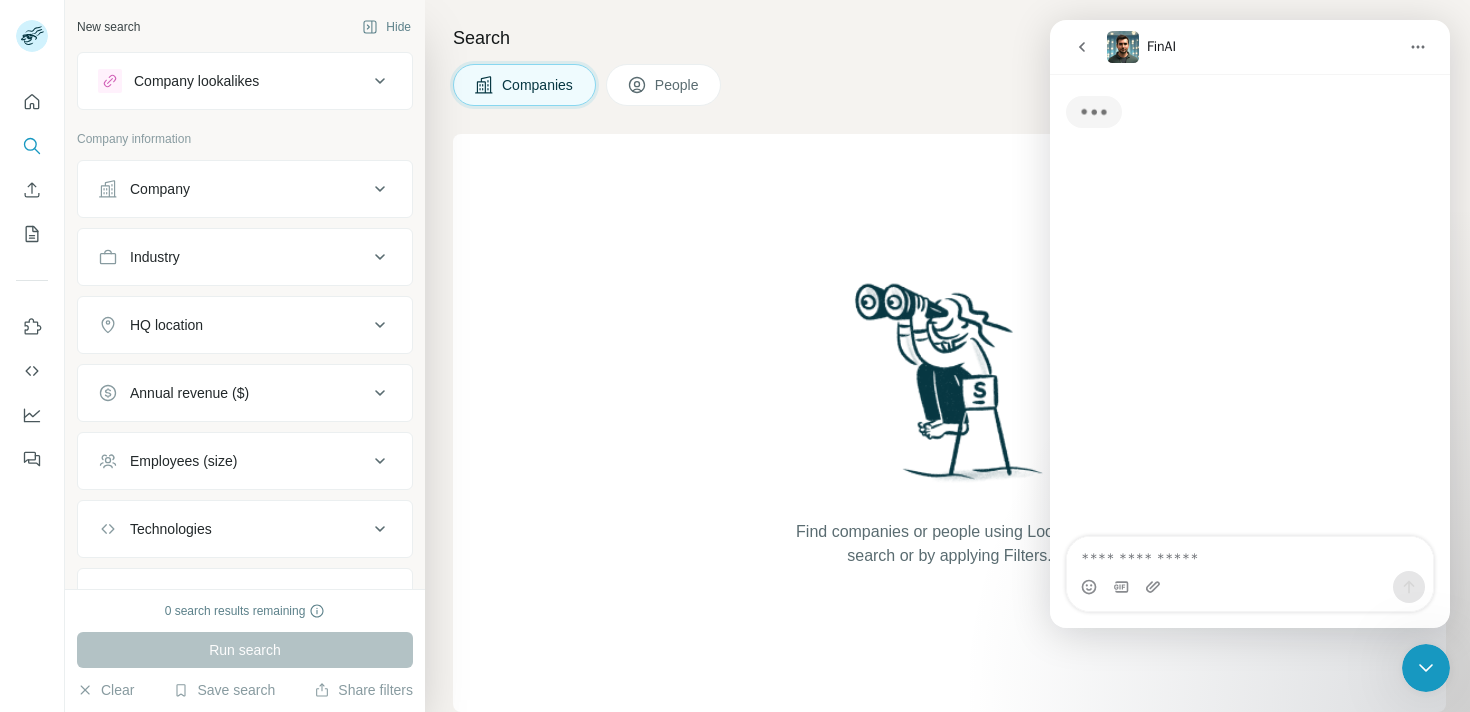 scroll, scrollTop: 0, scrollLeft: 0, axis: both 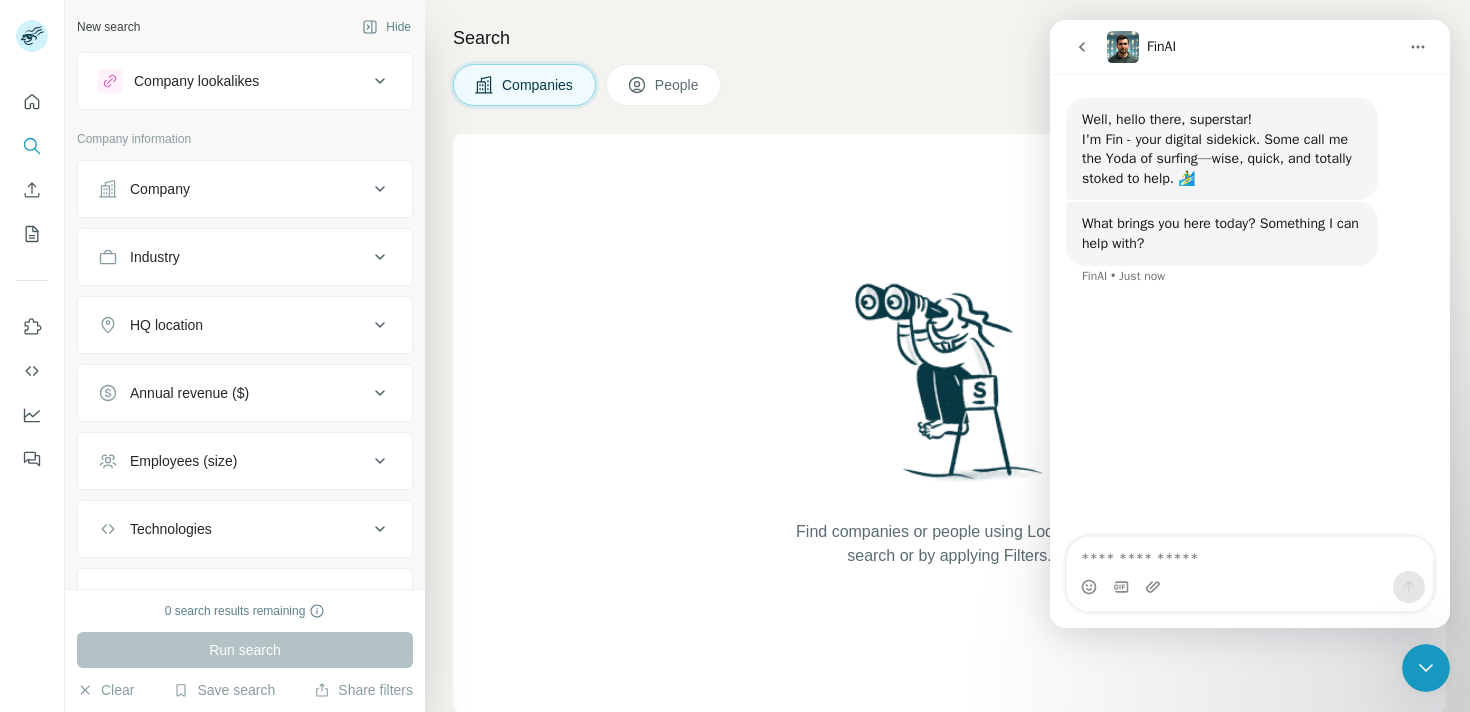 click at bounding box center (1250, 554) 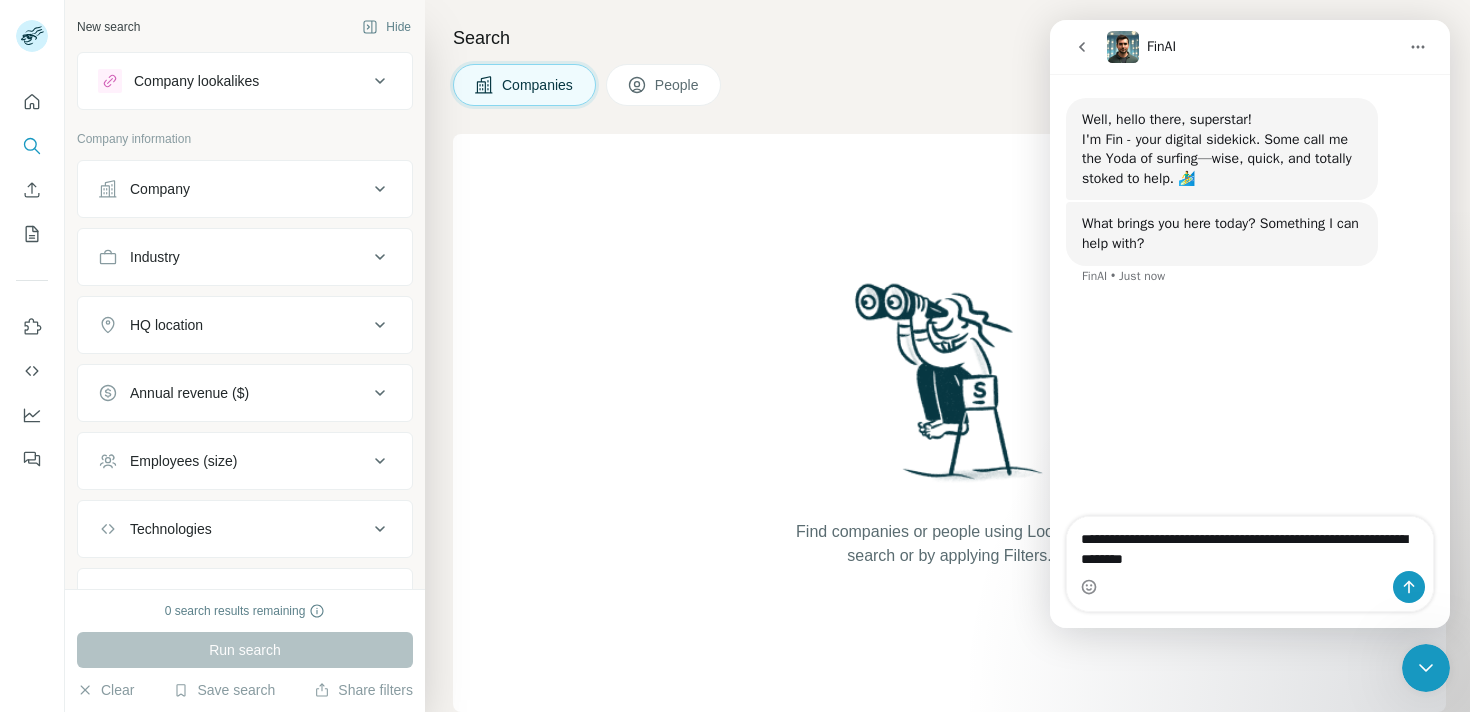 click on "**********" at bounding box center [1250, 544] 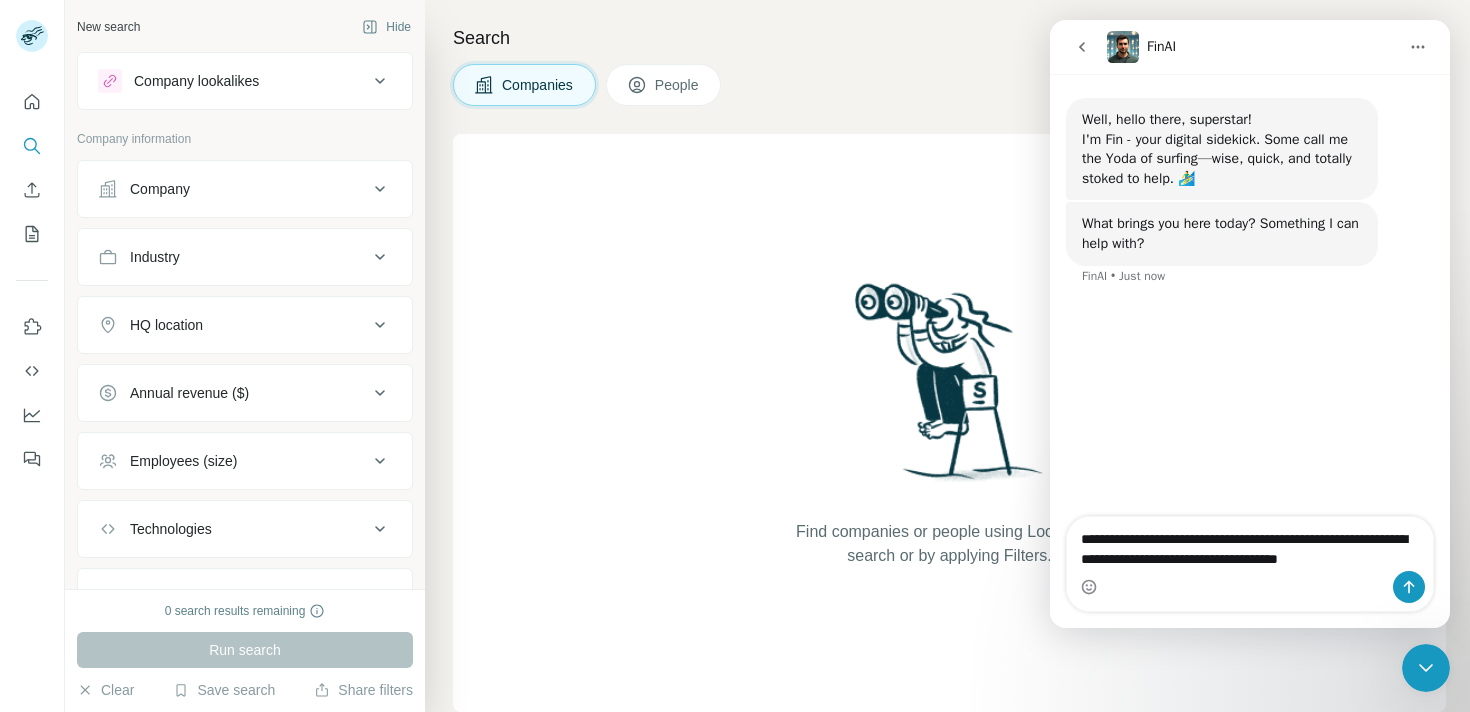 click on "**********" at bounding box center [1250, 544] 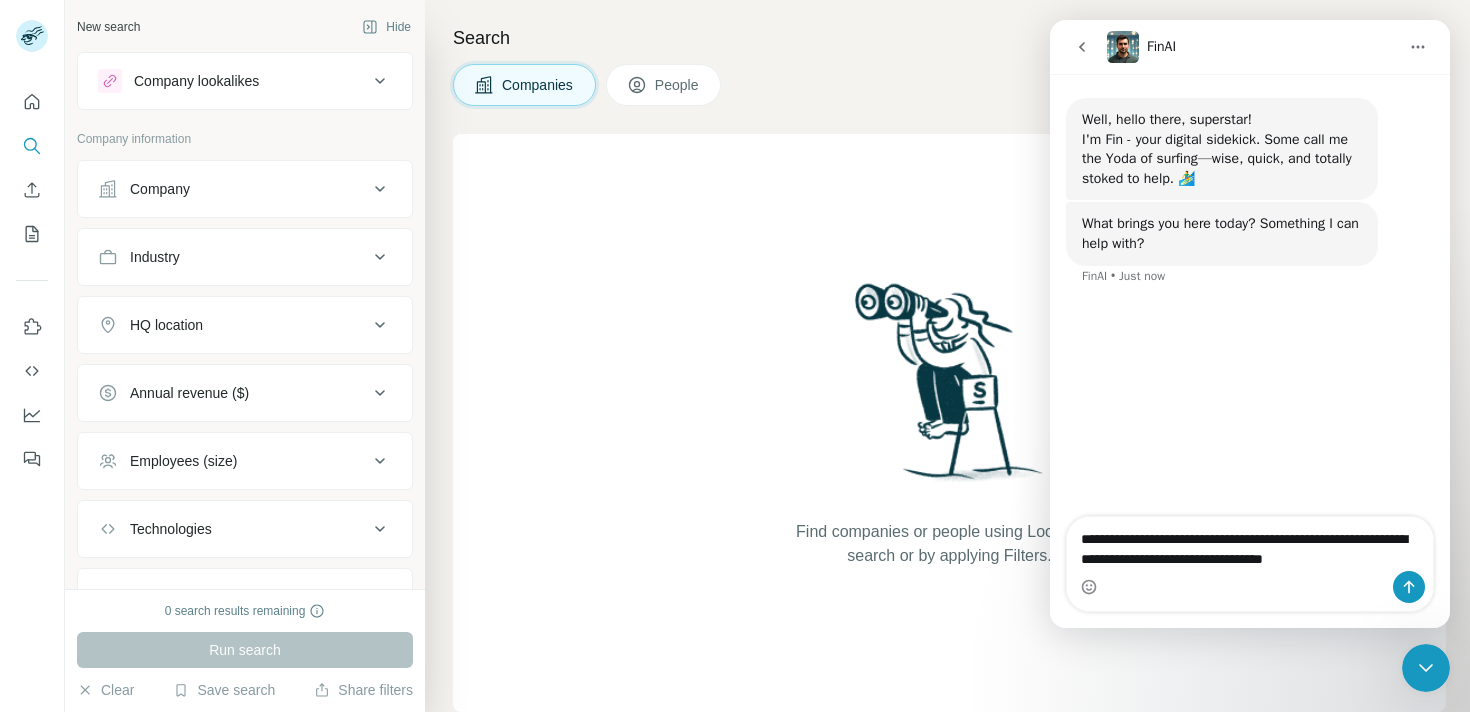 click on "**********" at bounding box center (1250, 544) 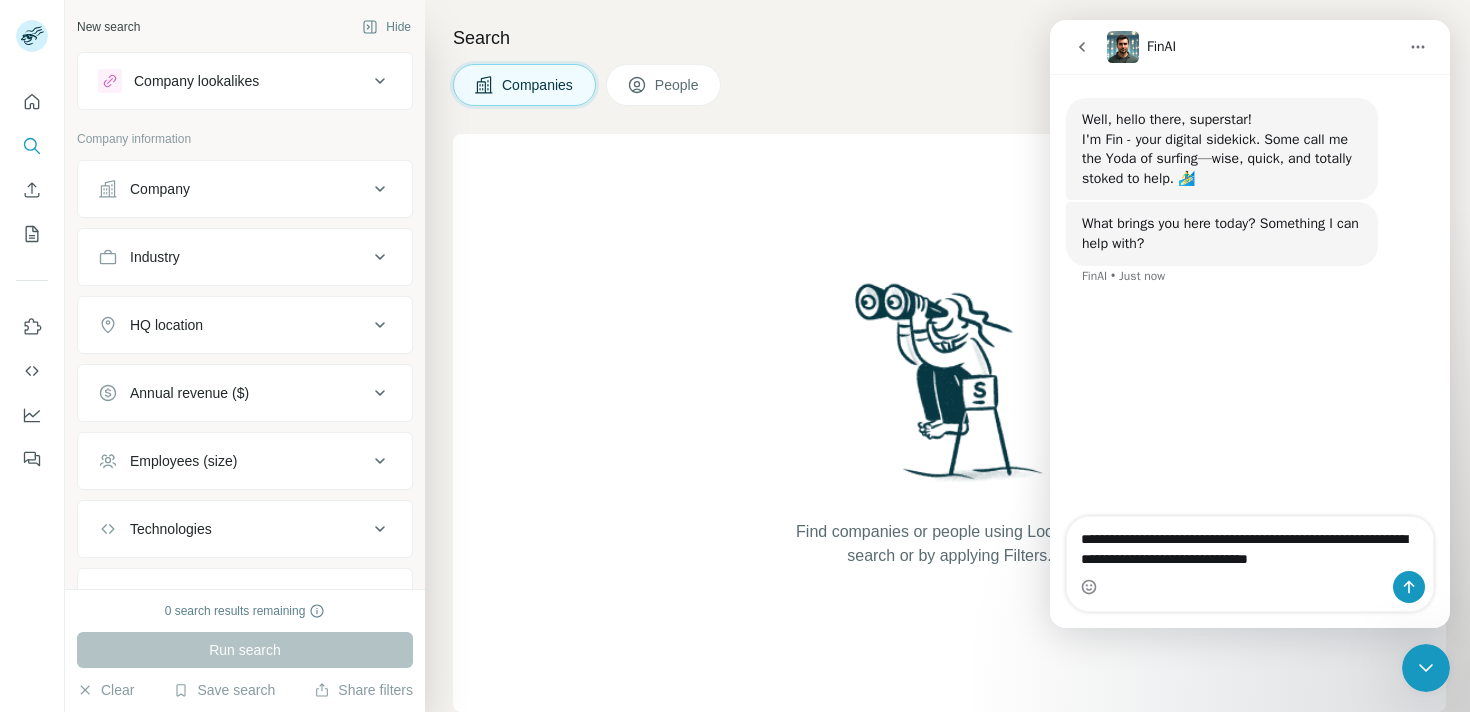 click on "**********" at bounding box center (1250, 544) 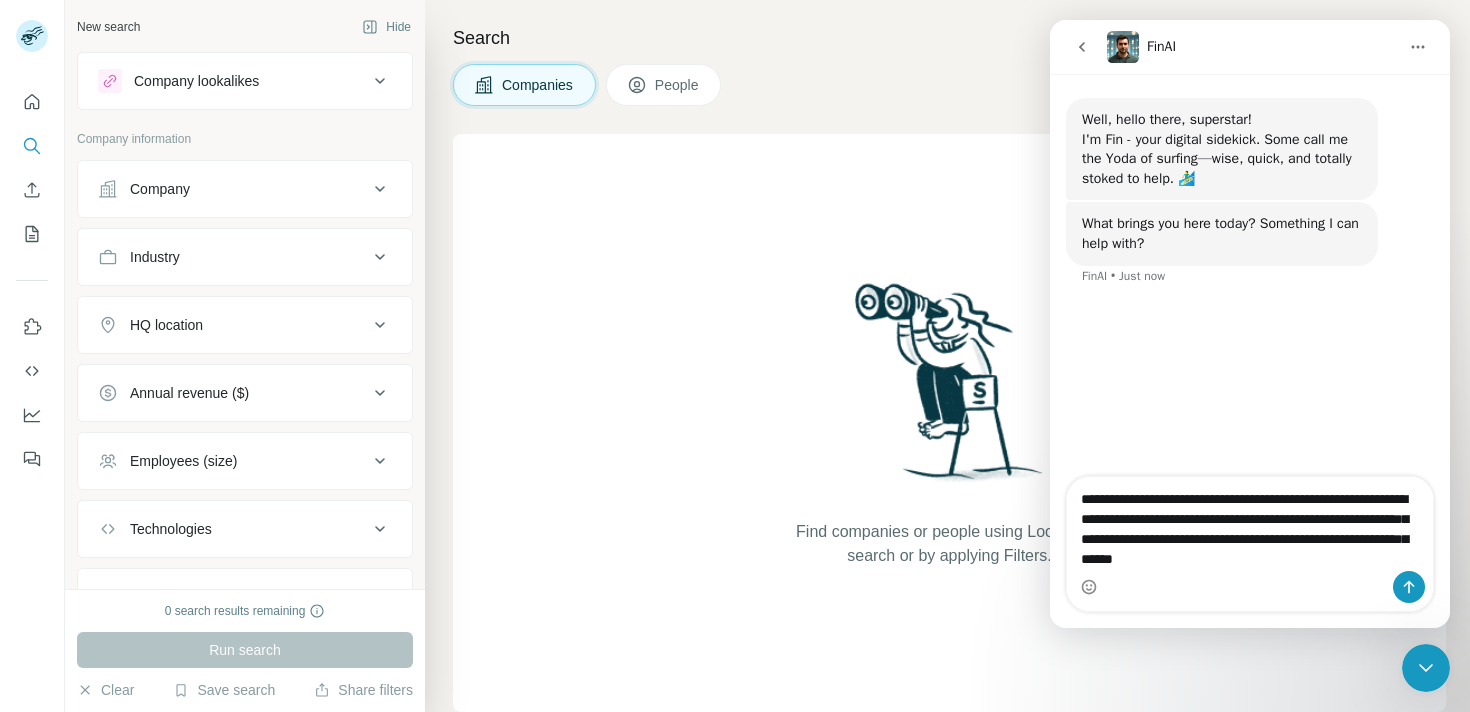 type on "**********" 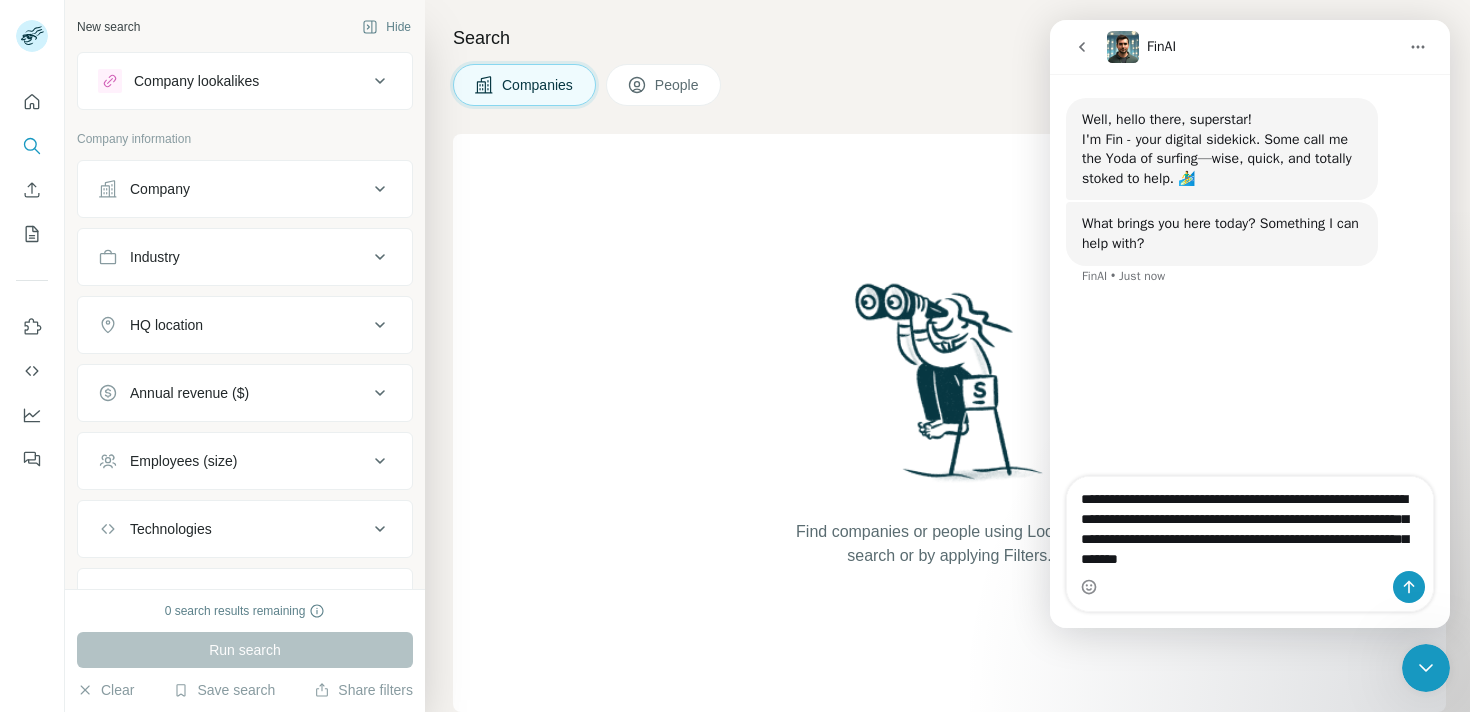 type 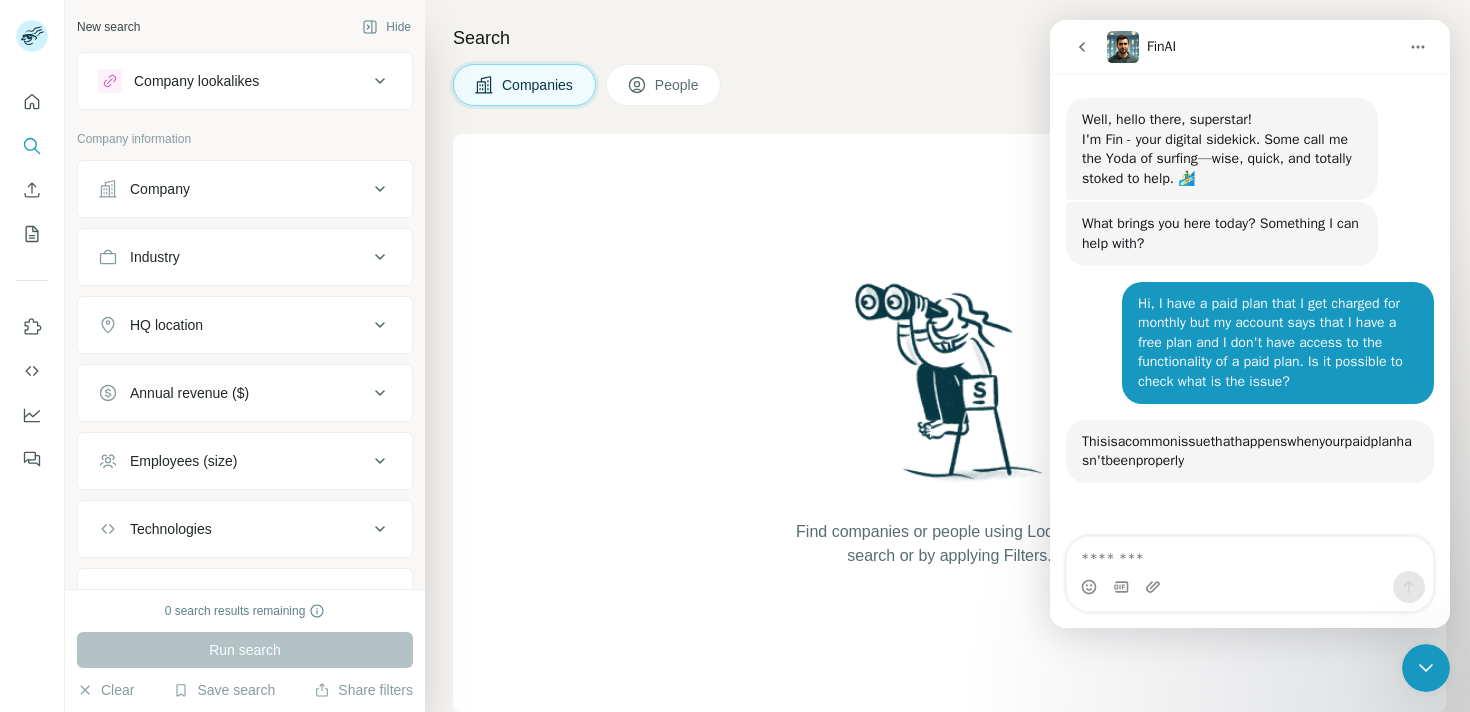 scroll, scrollTop: 3, scrollLeft: 0, axis: vertical 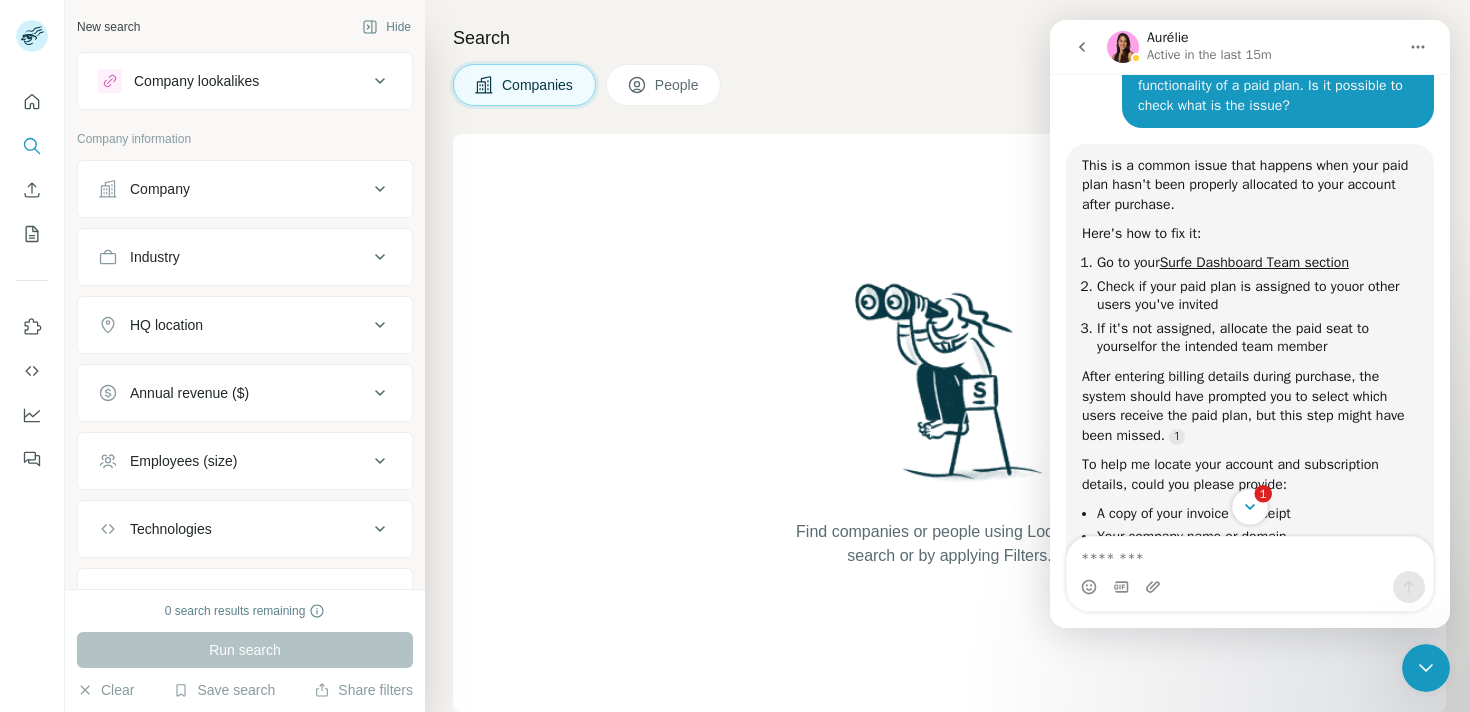 click 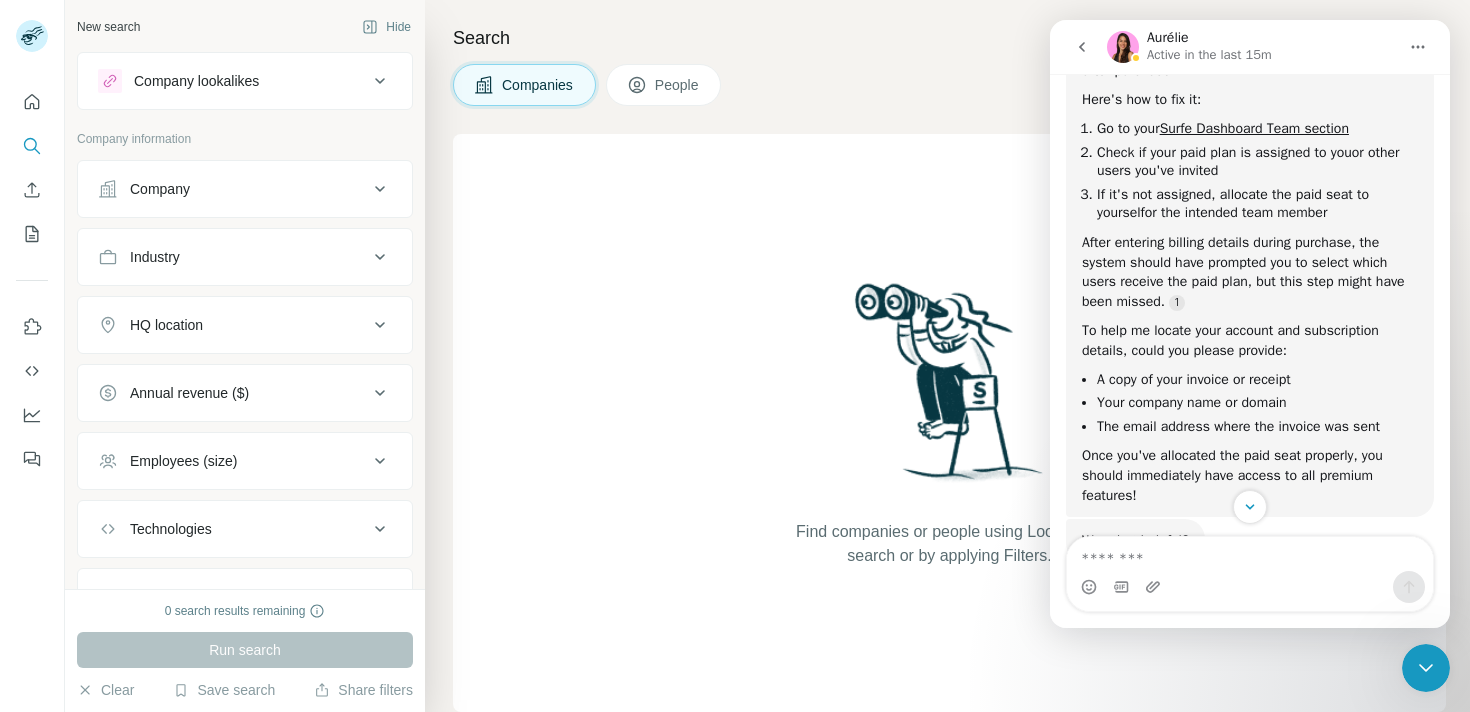 scroll, scrollTop: 406, scrollLeft: 0, axis: vertical 